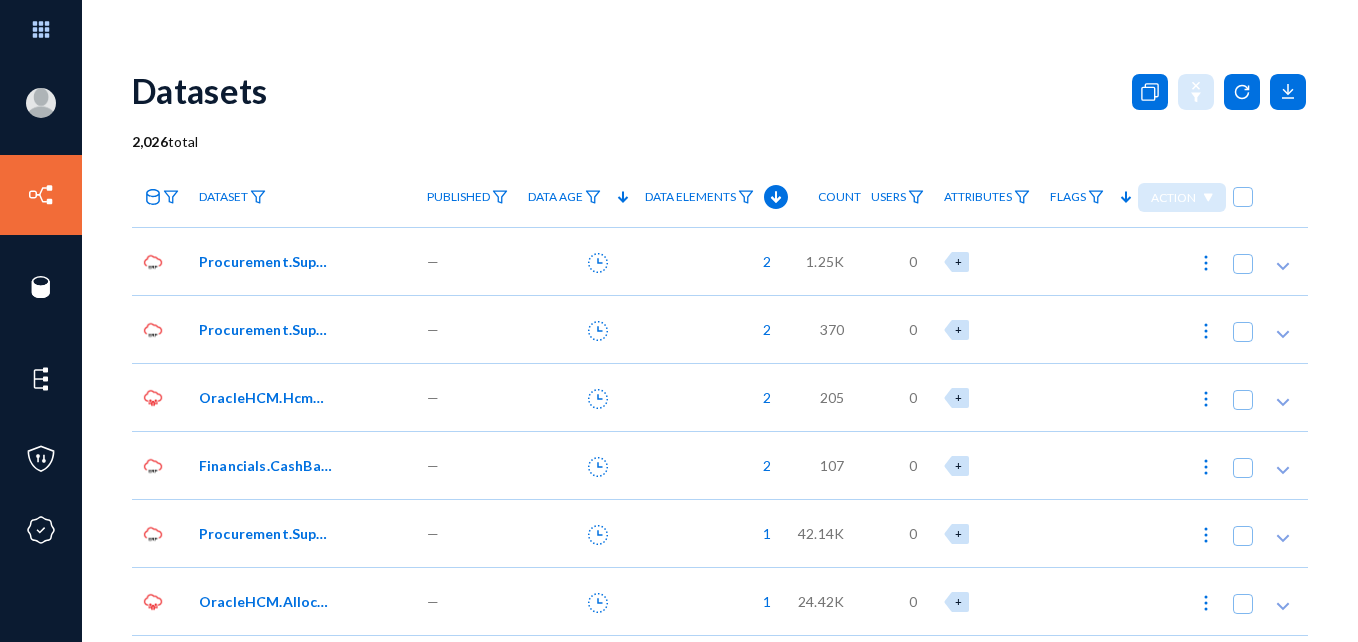 scroll, scrollTop: 0, scrollLeft: 0, axis: both 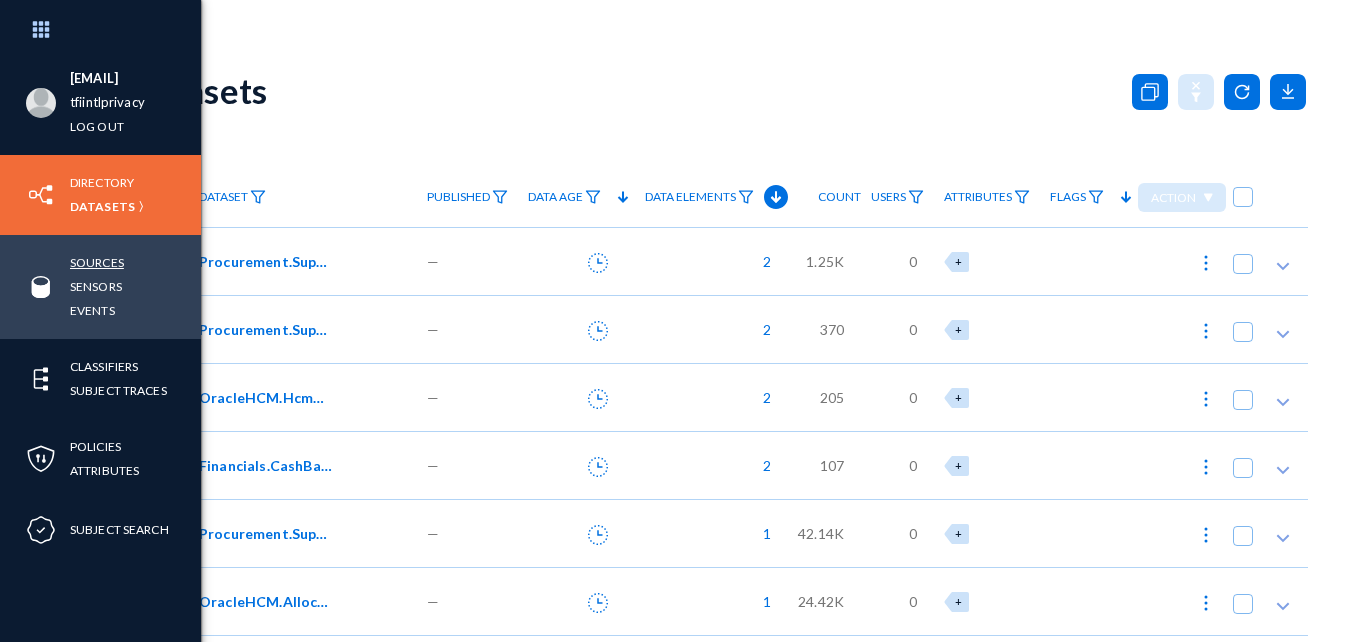 click on "Sources" at bounding box center (97, 262) 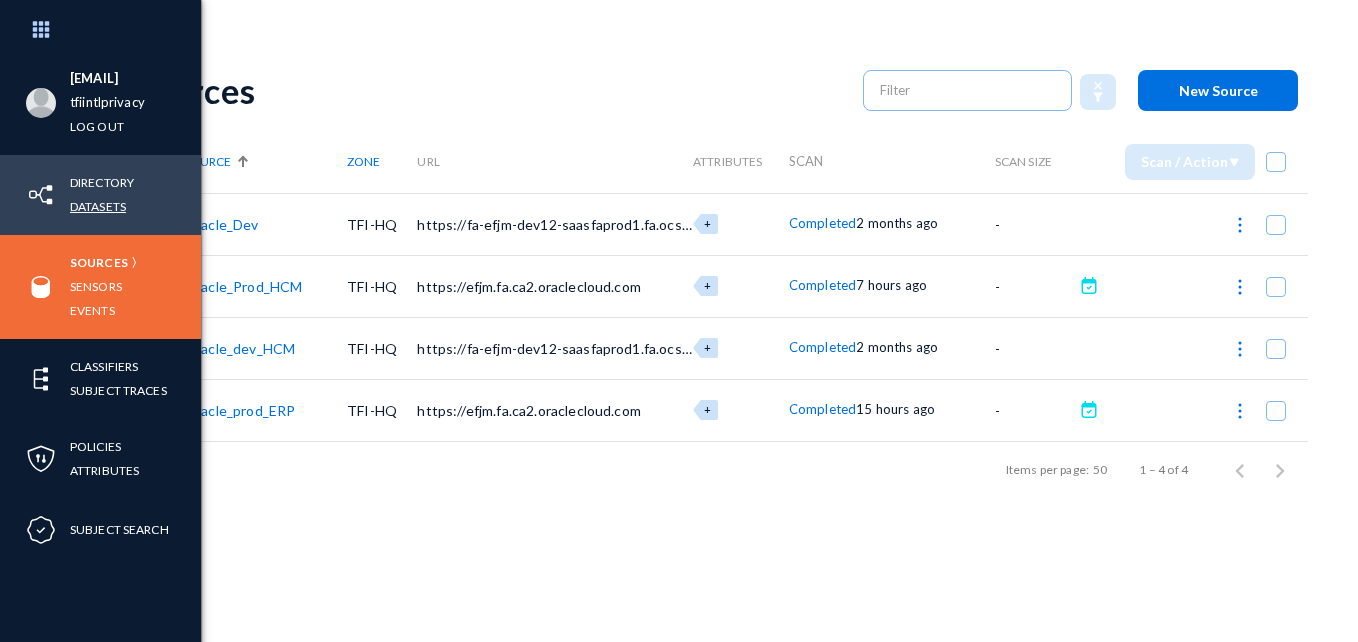 click on "Datasets" at bounding box center [98, 206] 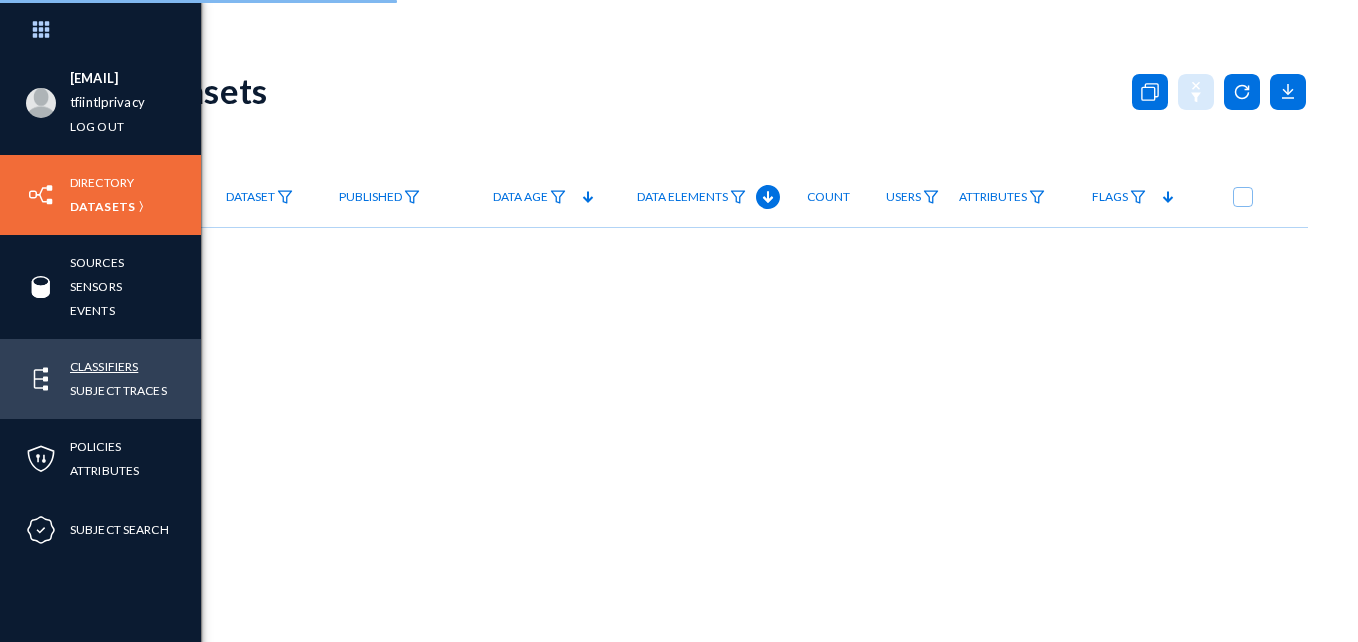 click on "Classifiers" at bounding box center [104, 366] 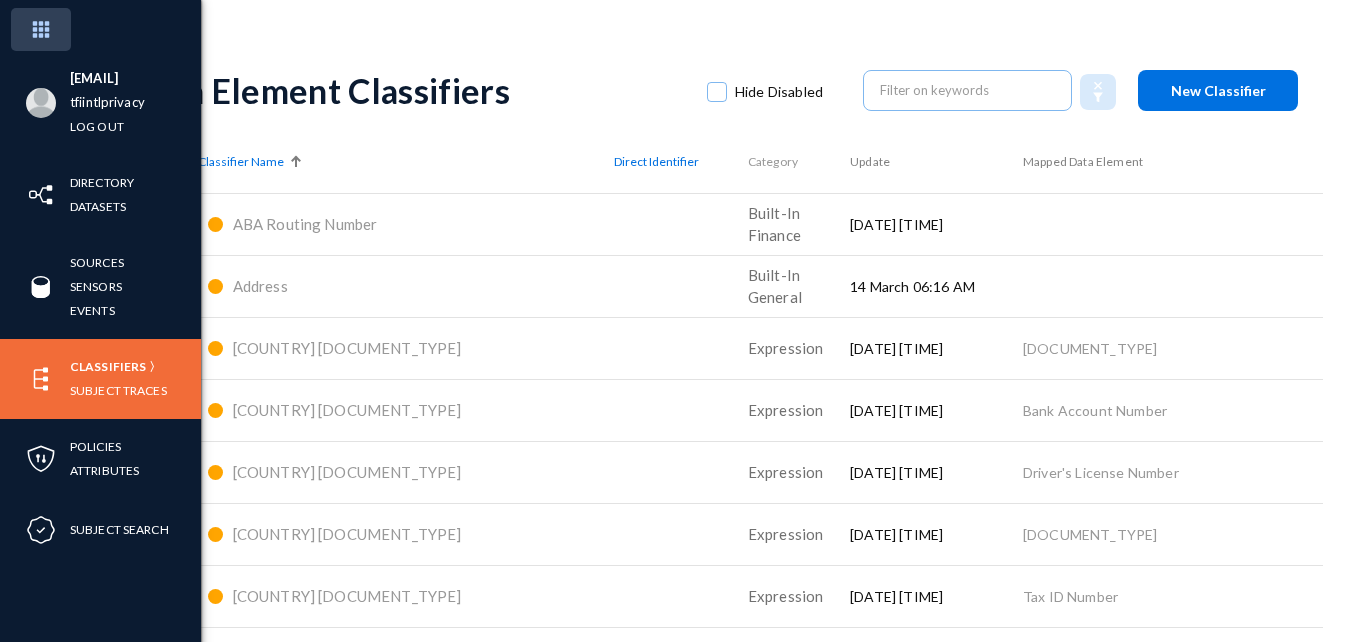 click at bounding box center [41, 29] 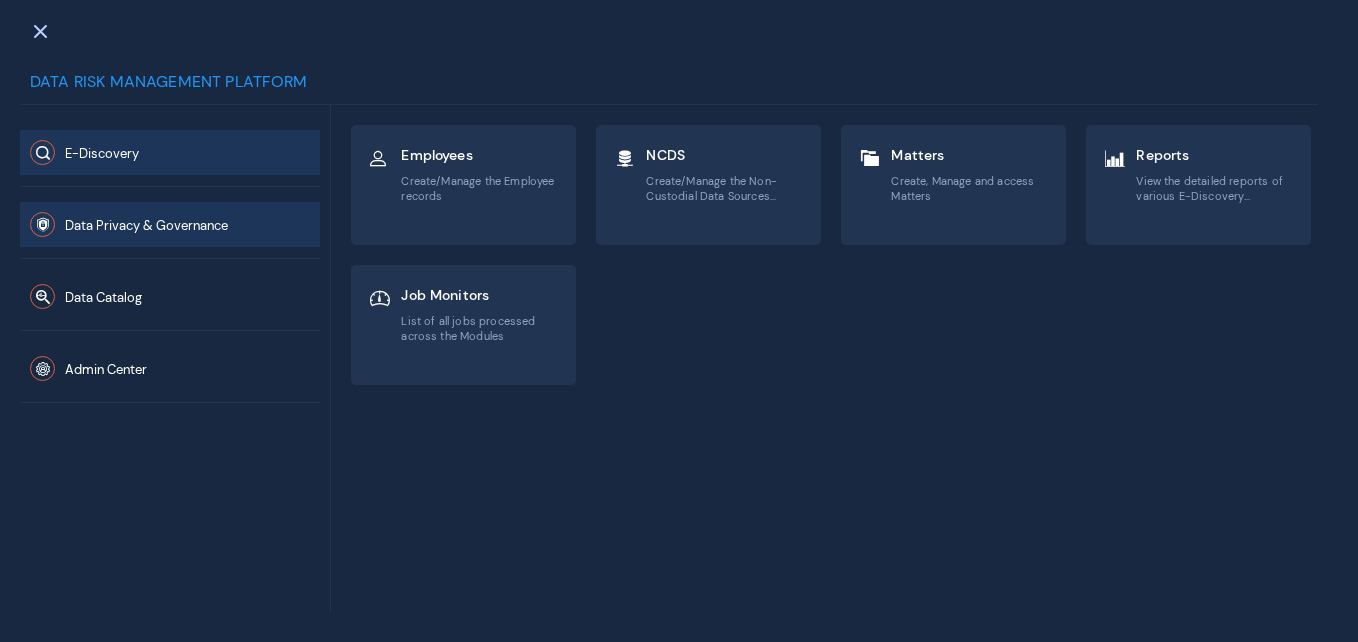 click on "Data Privacy & Governance" at bounding box center (102, 153) 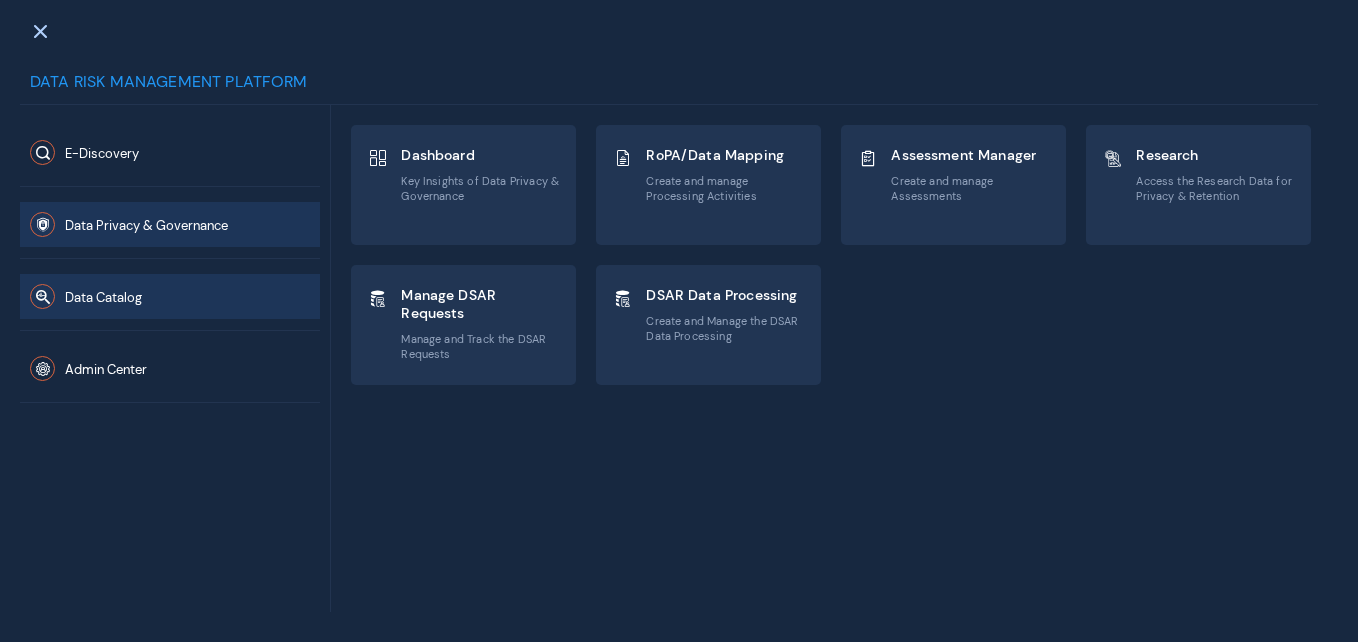 click on "Data Catalog" at bounding box center (170, 152) 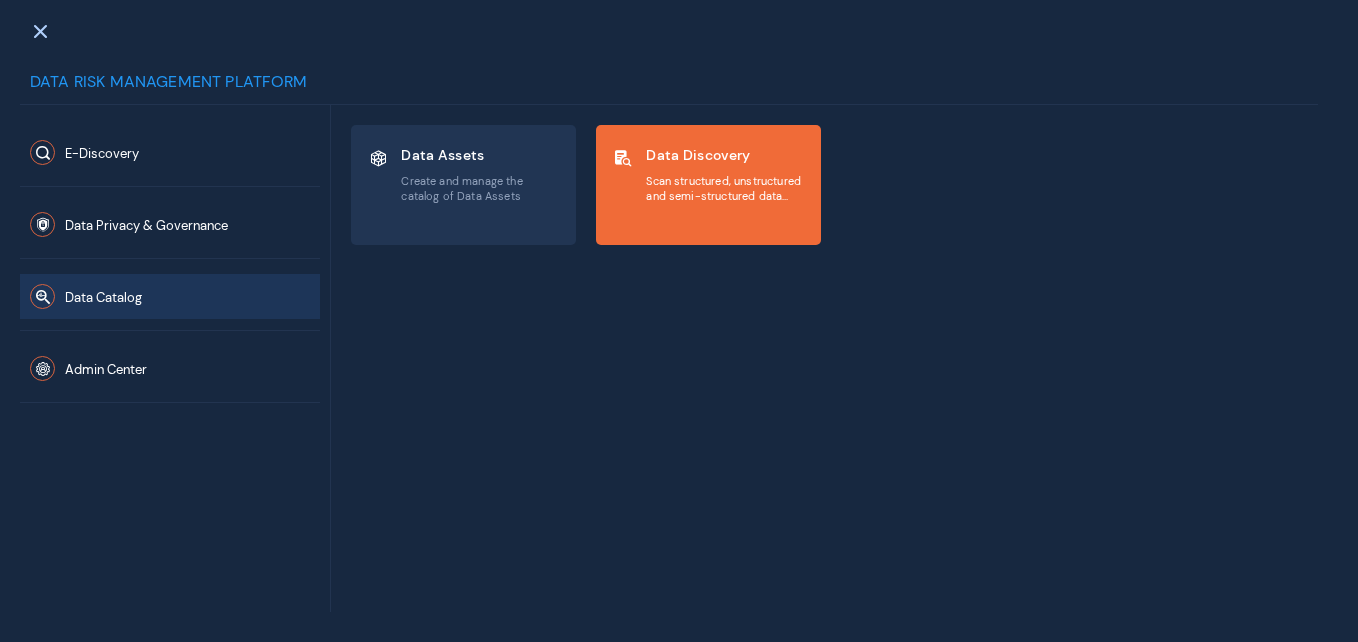 click on "Data Discovery Scan structured, unstructured and semi-structured data repositories to discover sensitive data" at bounding box center [463, 185] 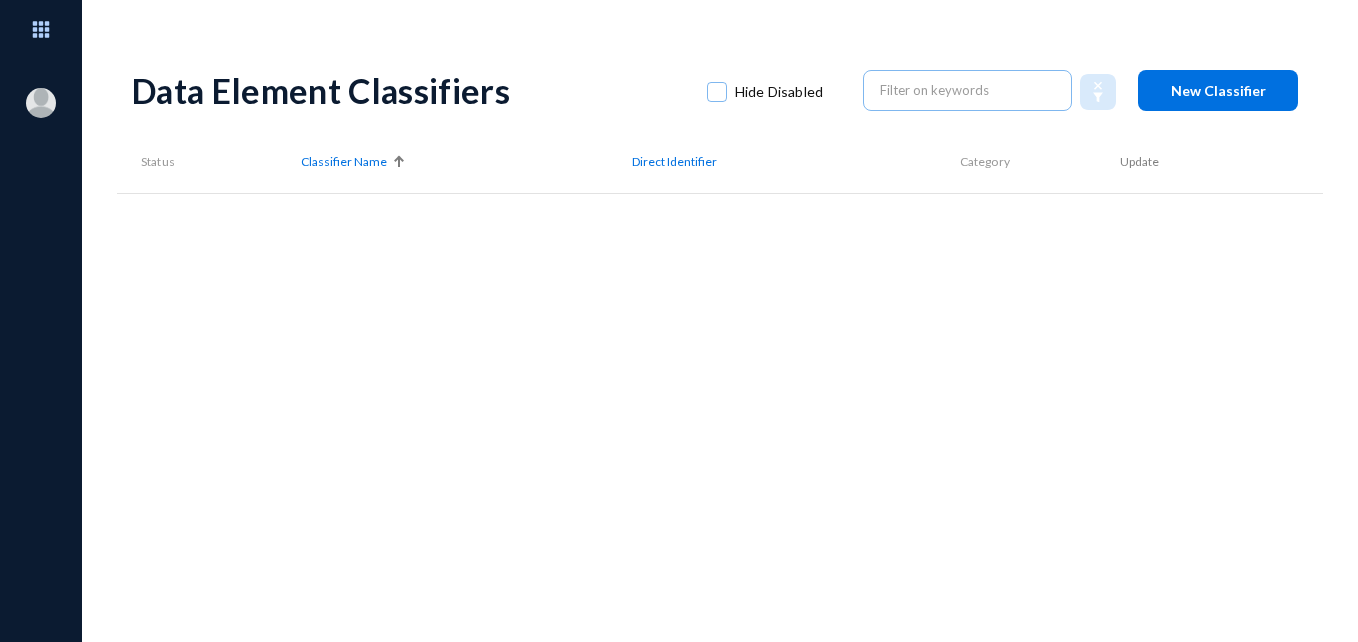 scroll, scrollTop: 0, scrollLeft: 0, axis: both 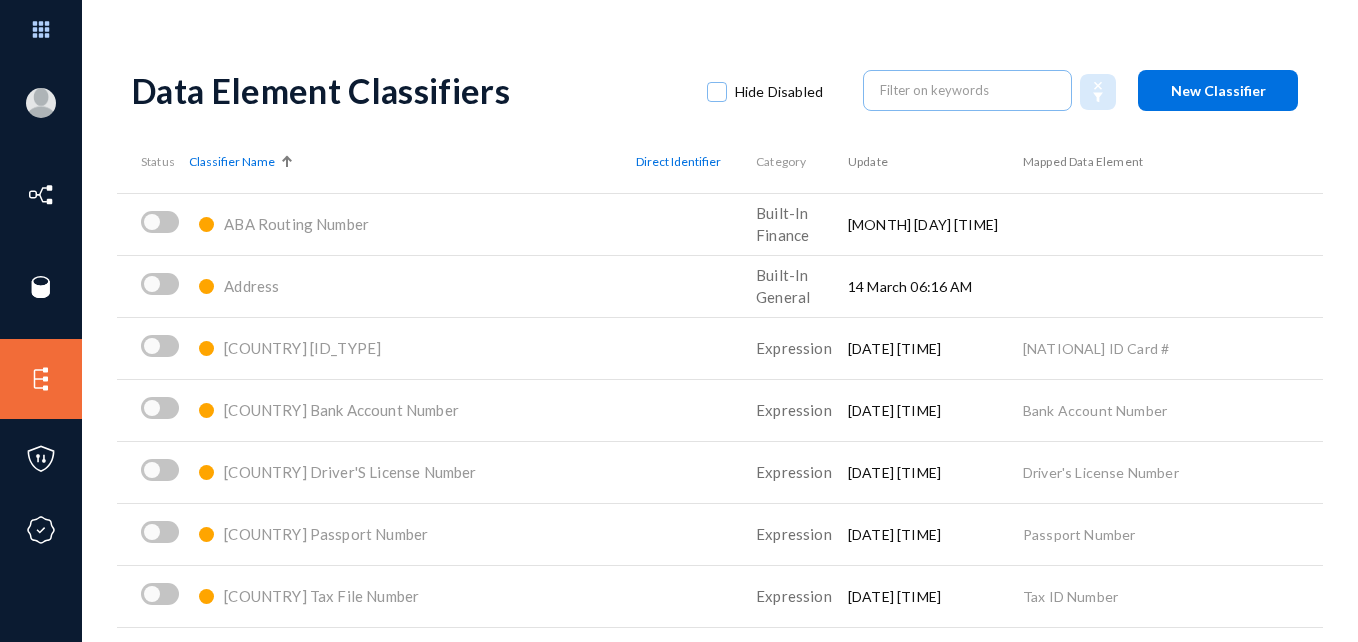 click on "Classifier Name" at bounding box center (412, 162) 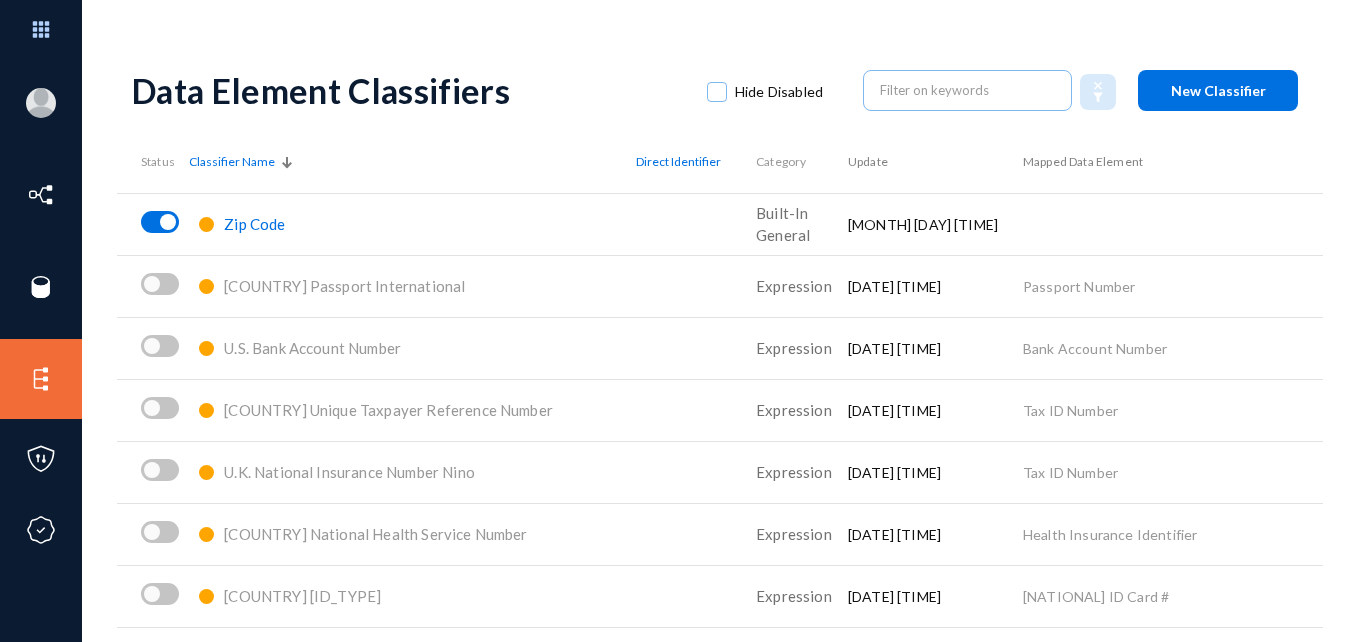 click on "Zip Code" at bounding box center [254, 224] 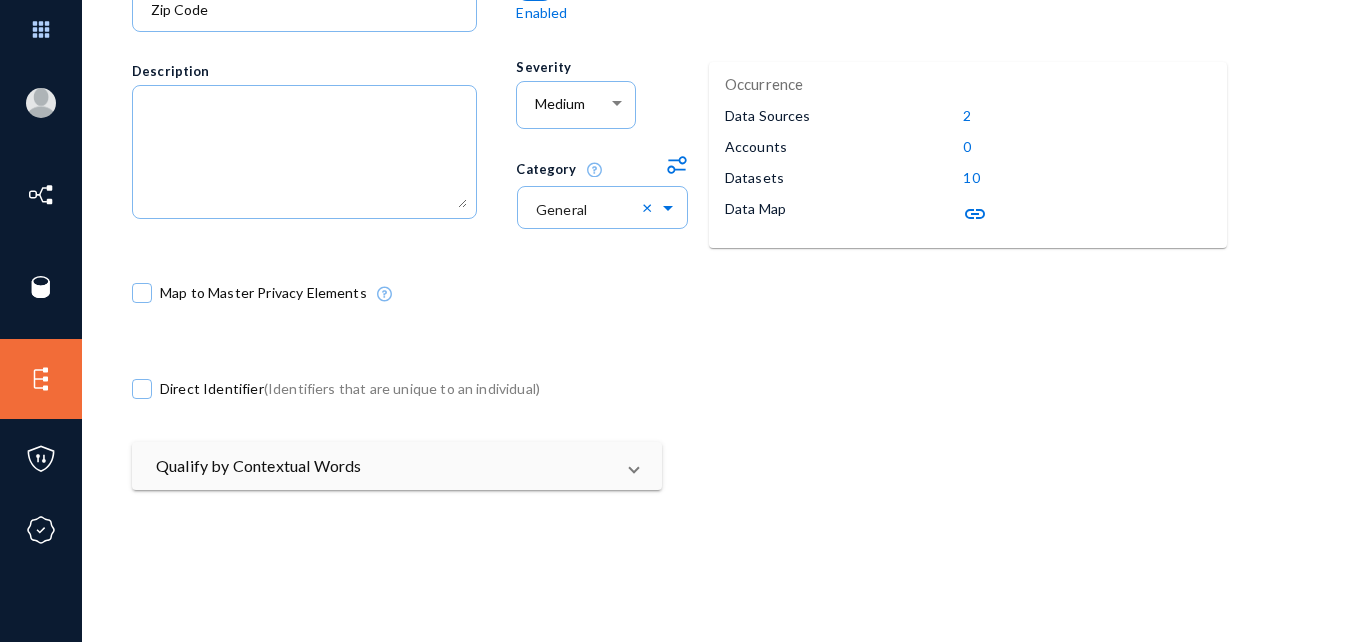 scroll, scrollTop: 212, scrollLeft: 0, axis: vertical 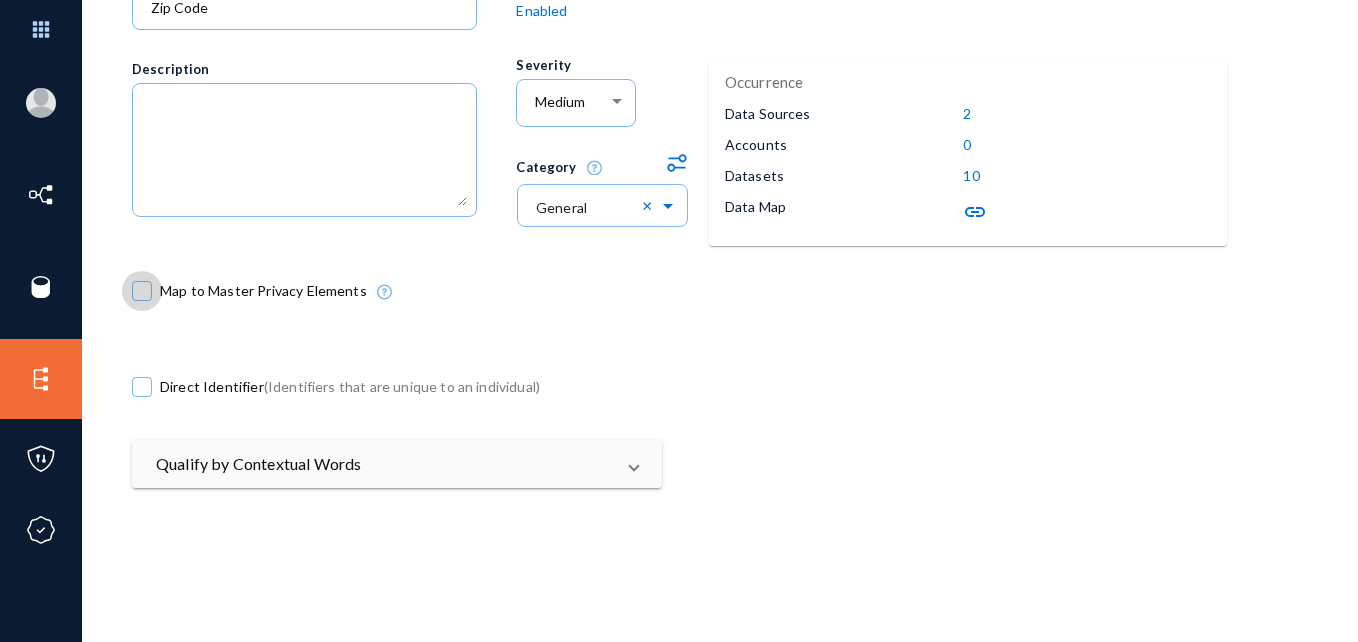 click at bounding box center [142, 291] 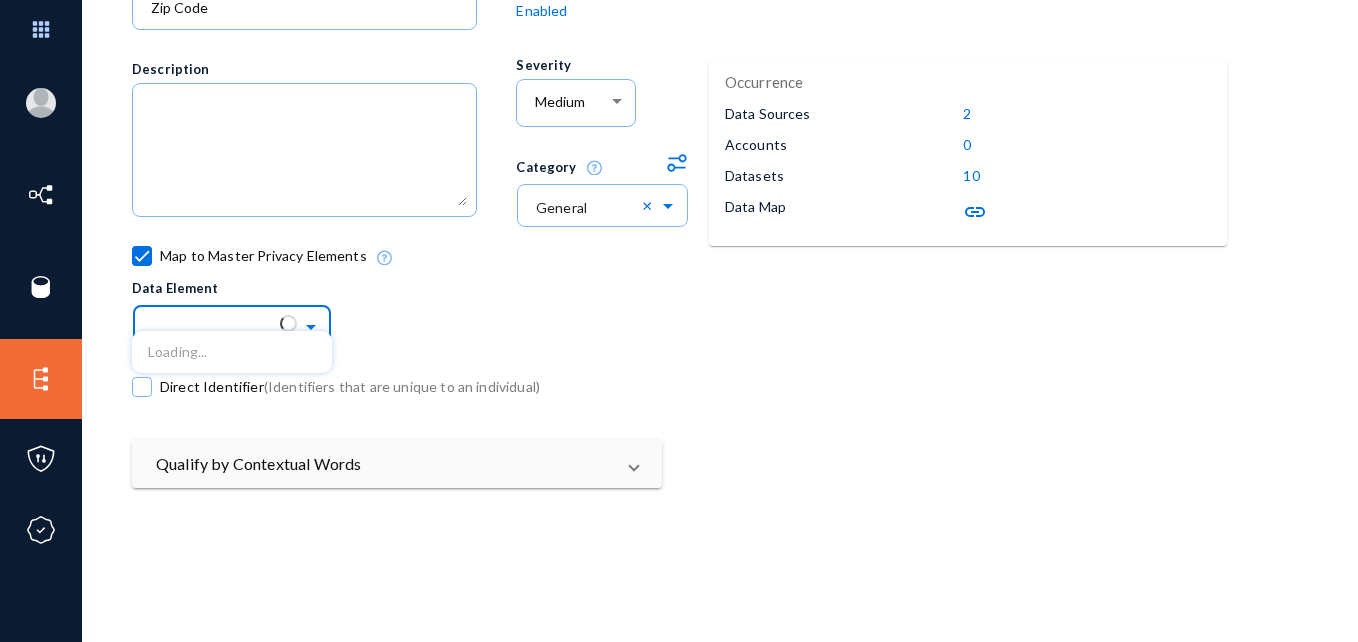click at bounding box center (313, 325) 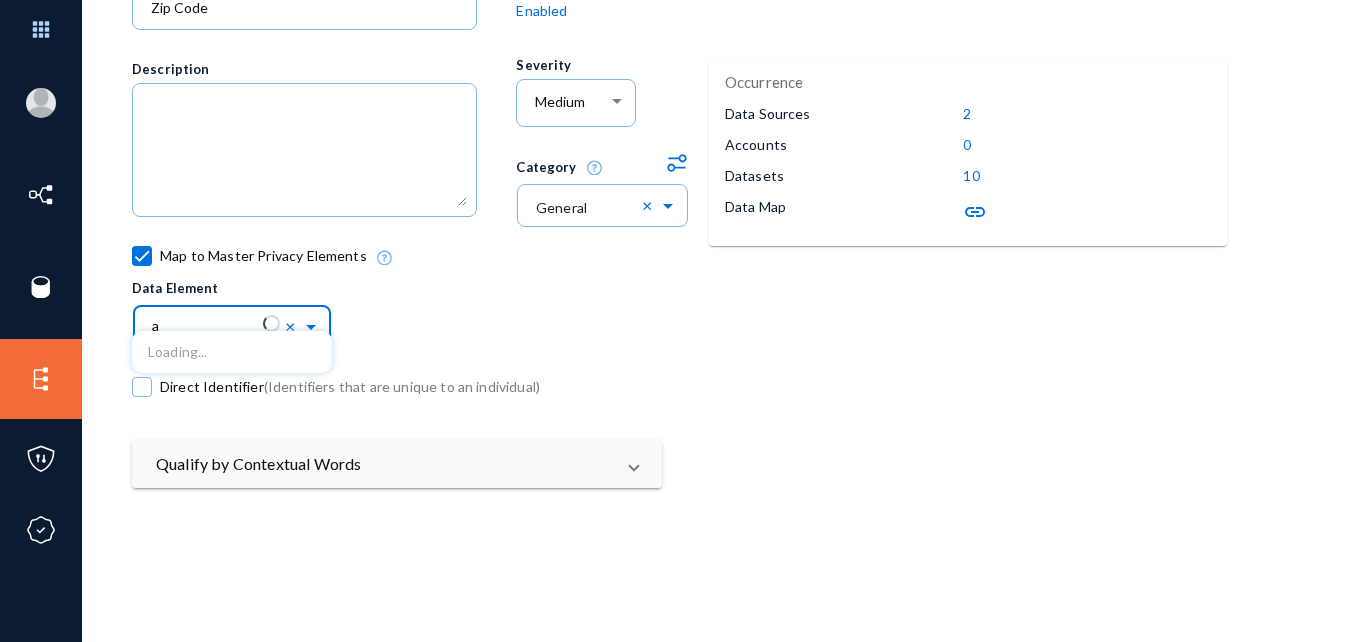 type on "a" 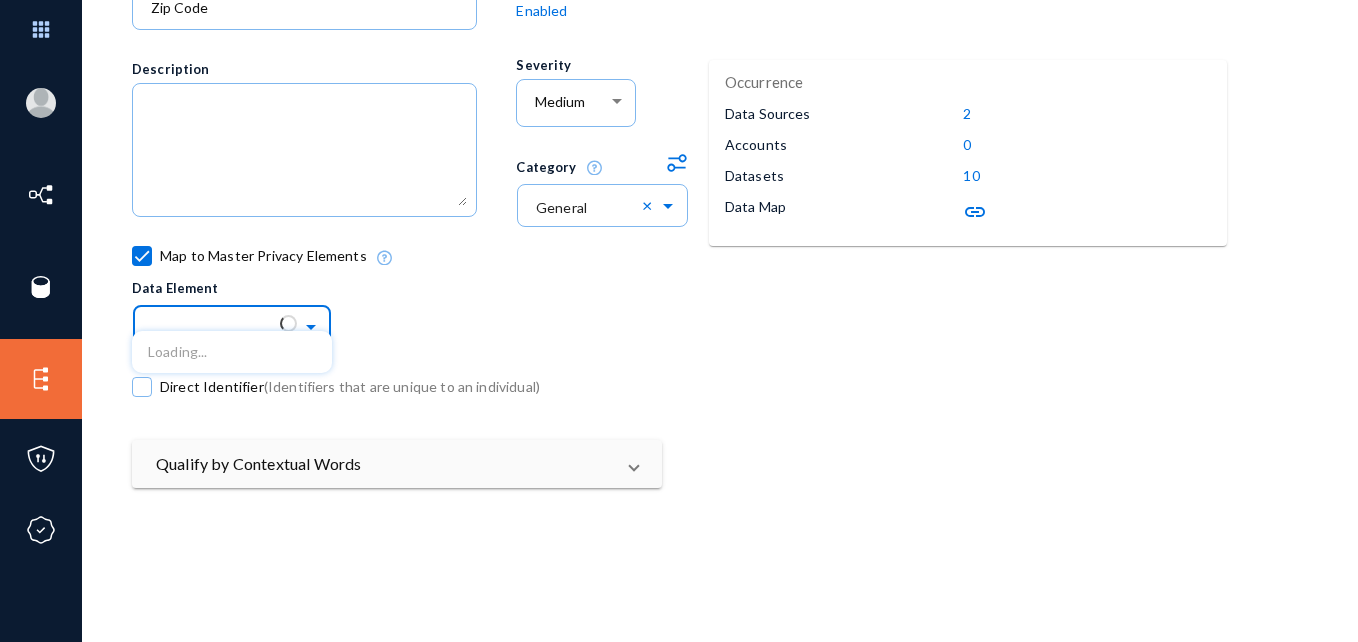type 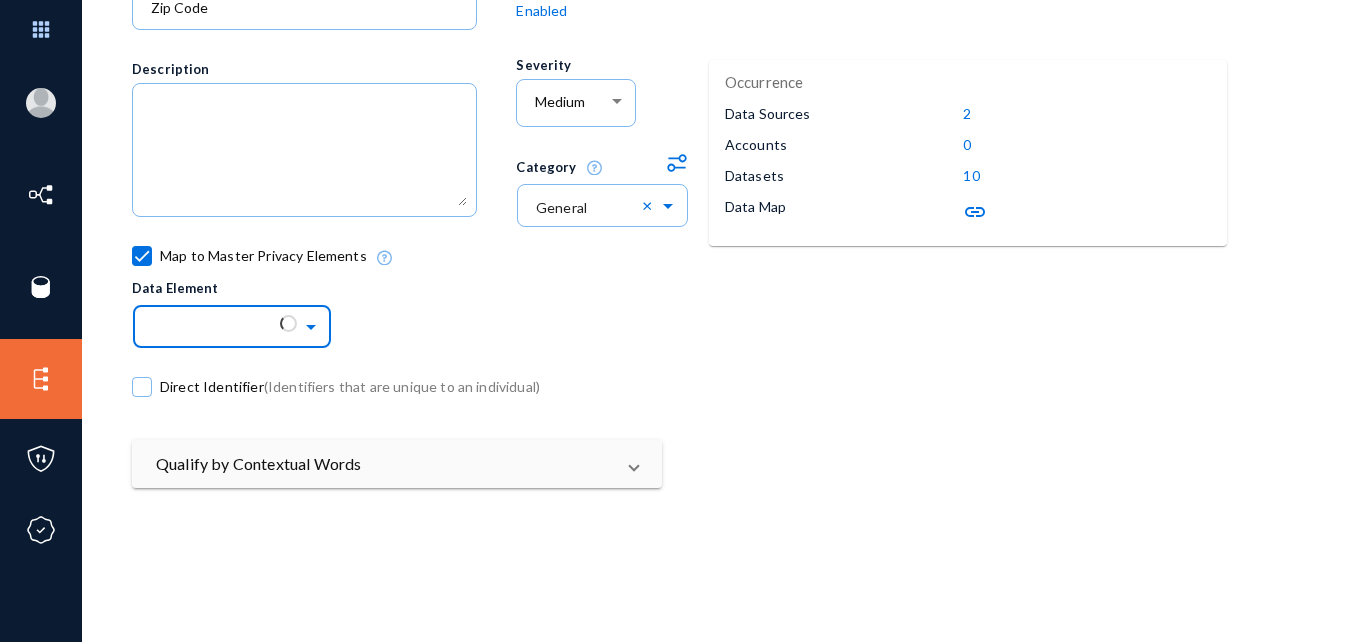 click at bounding box center (242, 326) 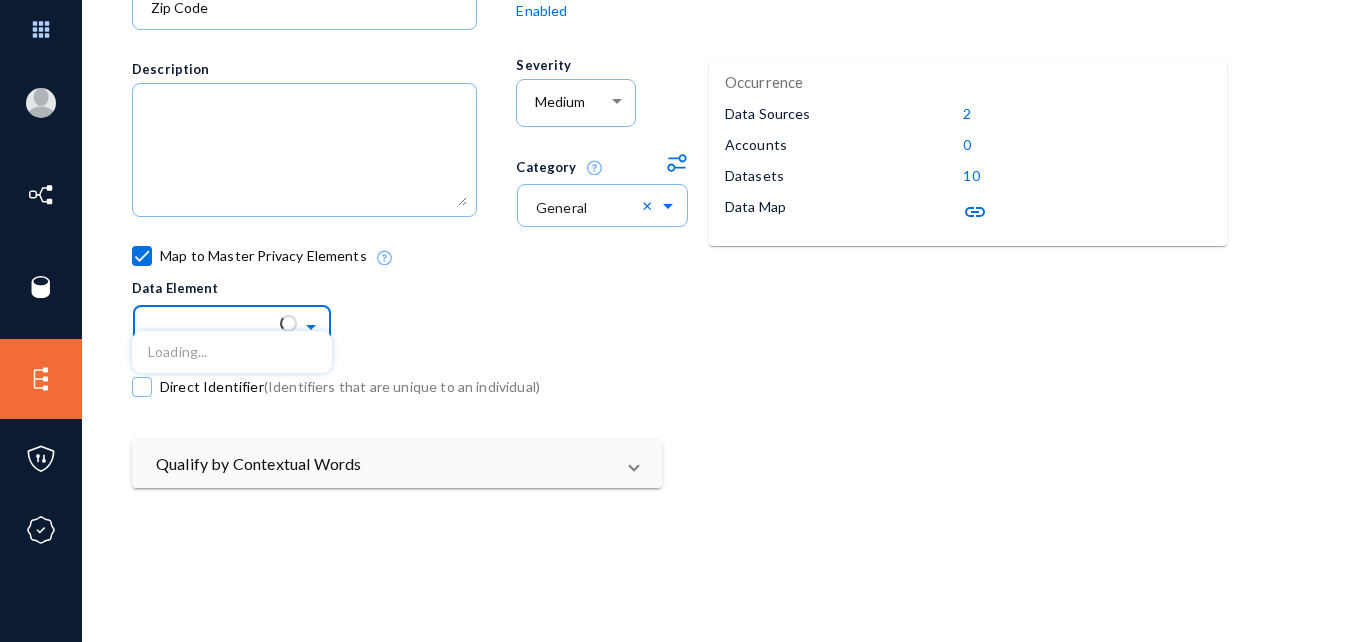 scroll, scrollTop: 0, scrollLeft: 0, axis: both 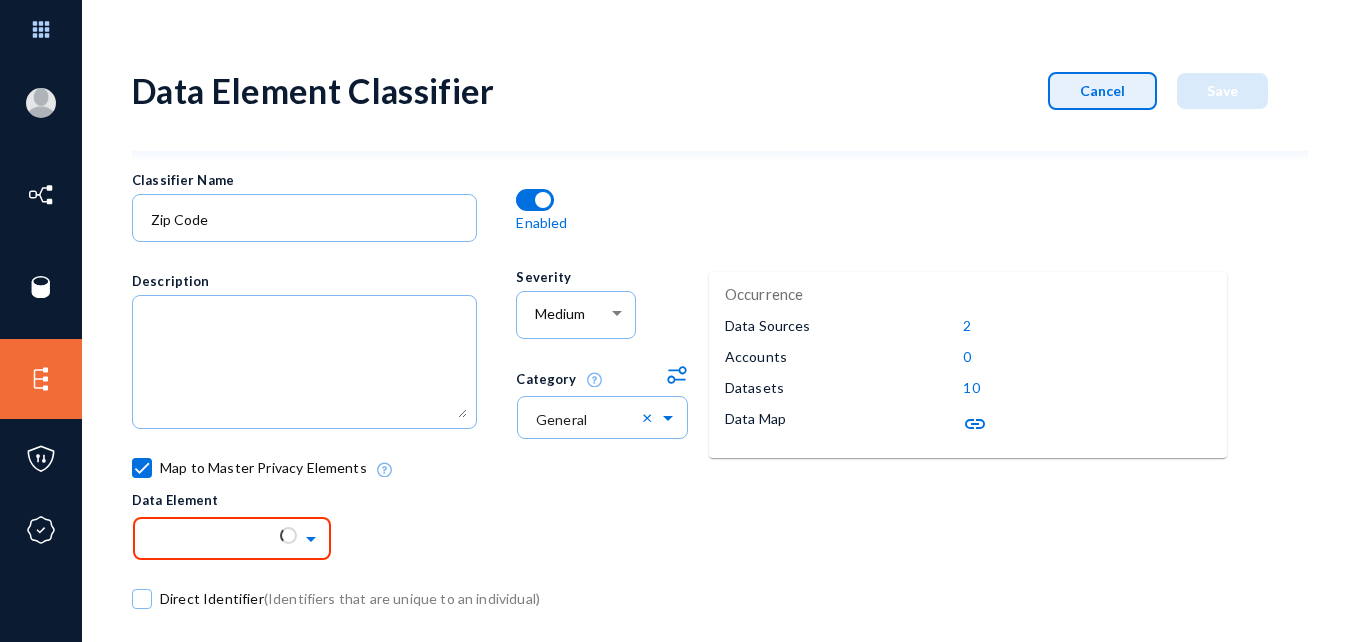 click on "Cancel" at bounding box center [1102, 90] 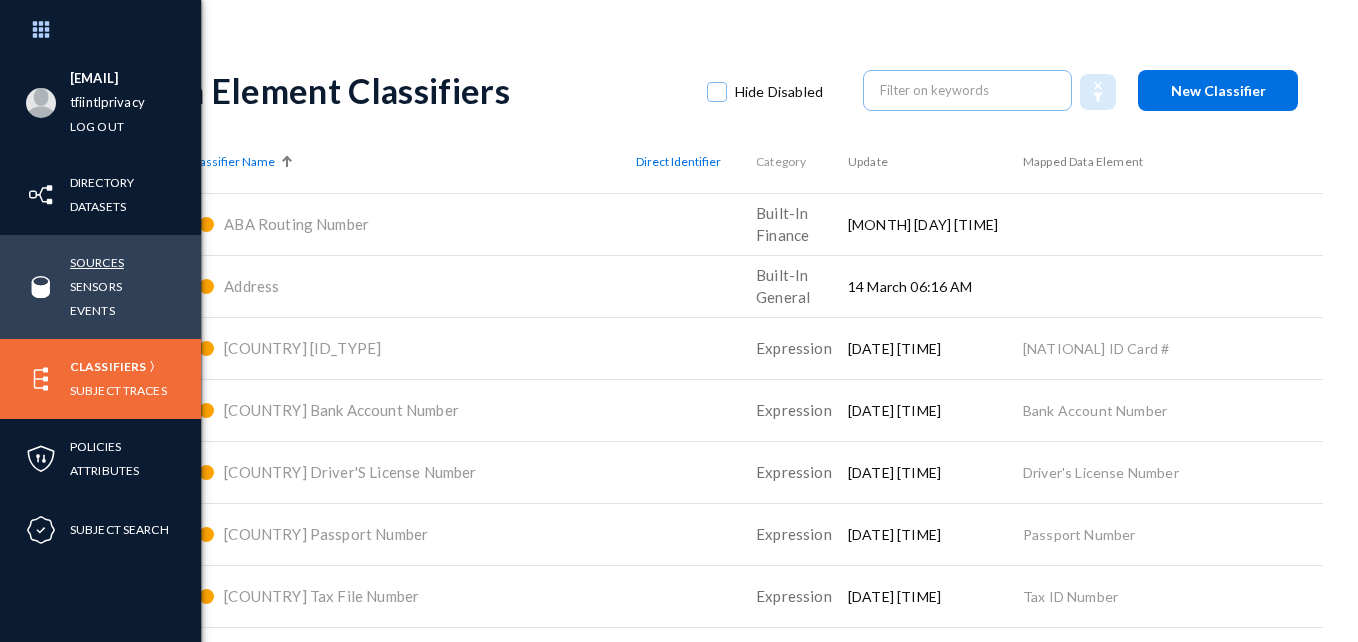 click on "Sources" at bounding box center [97, 262] 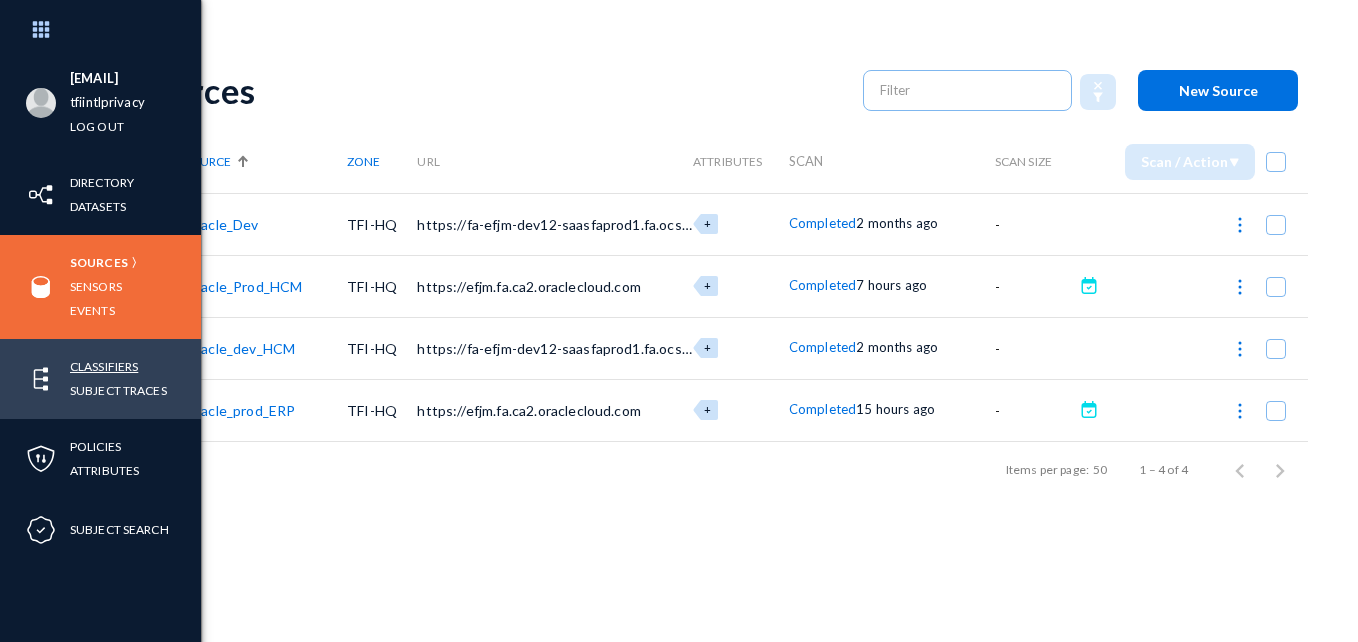 click on "Classifiers" at bounding box center (104, 366) 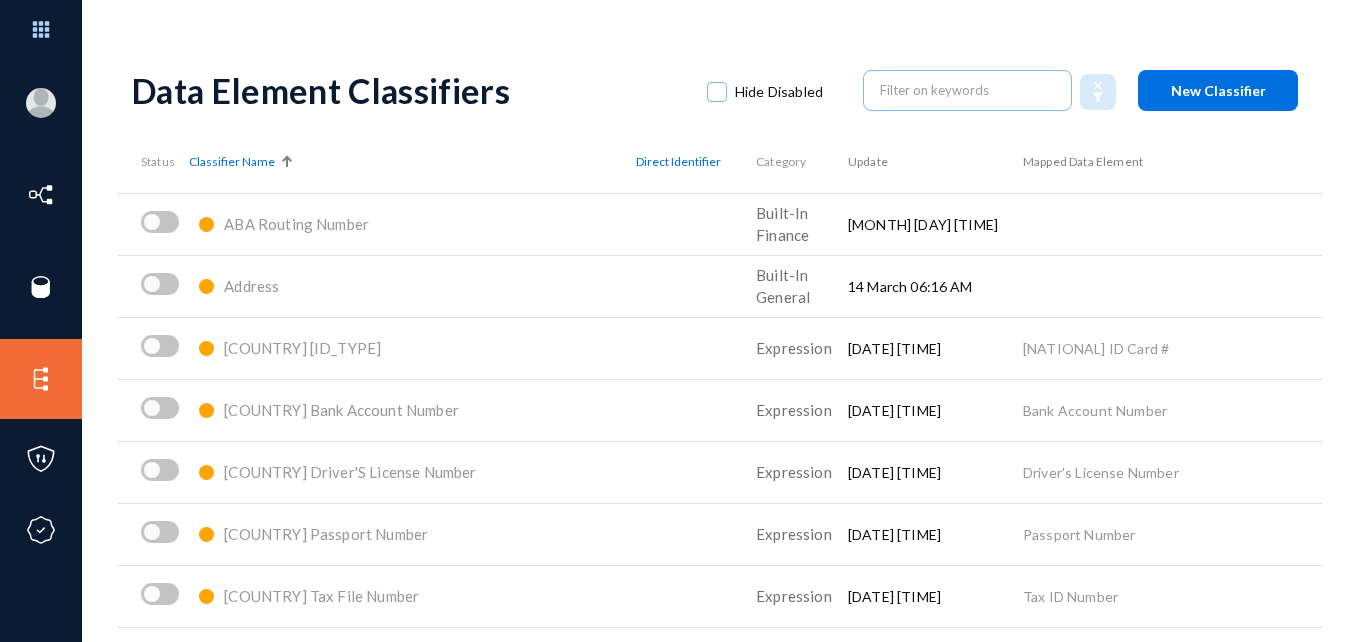 click at bounding box center (287, 162) 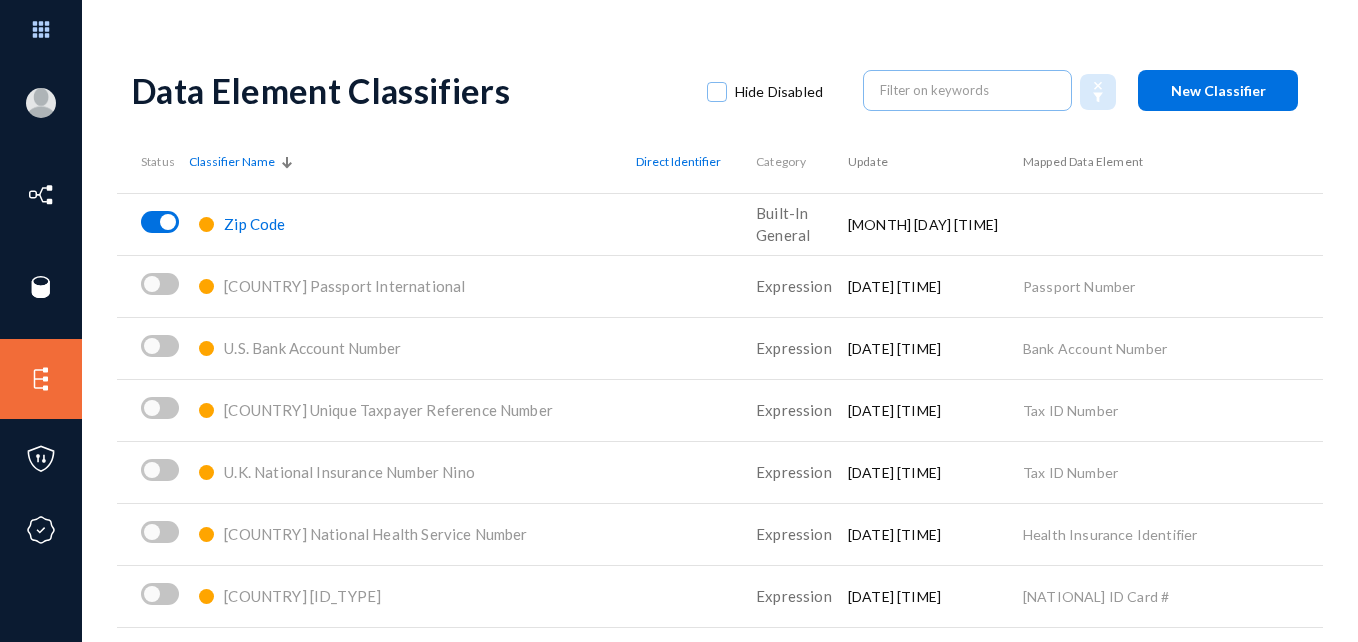 click on "Zip Code" at bounding box center [254, 224] 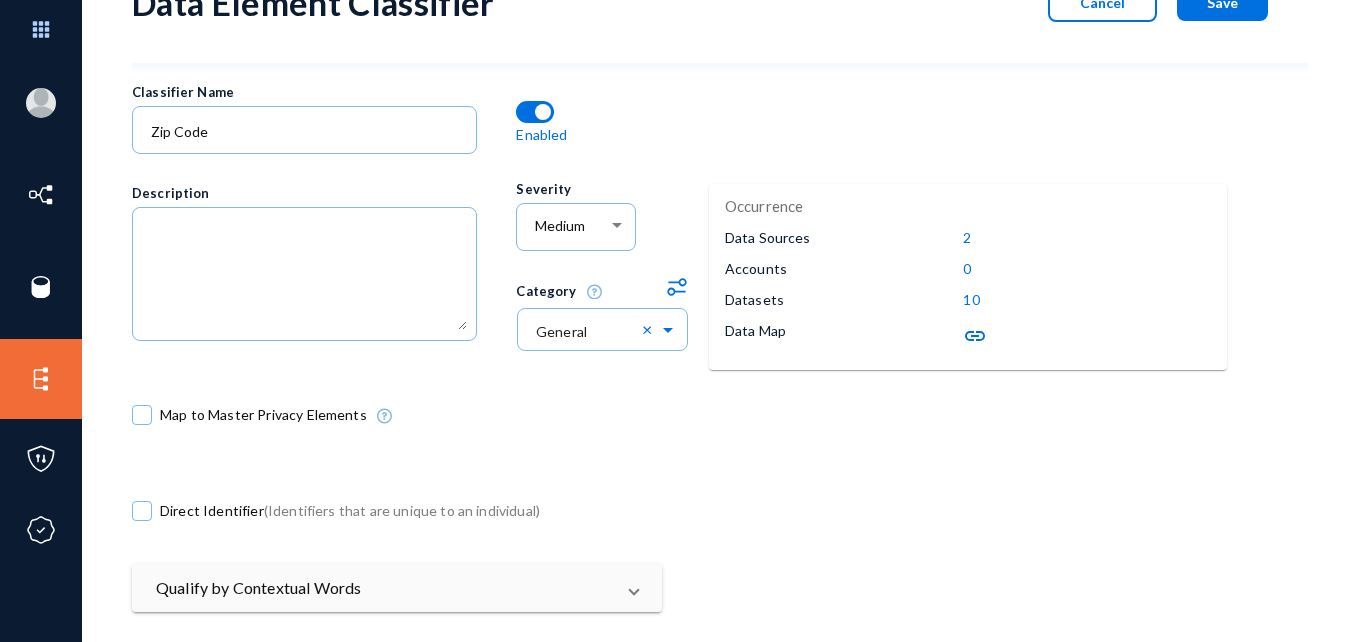 scroll, scrollTop: 90, scrollLeft: 0, axis: vertical 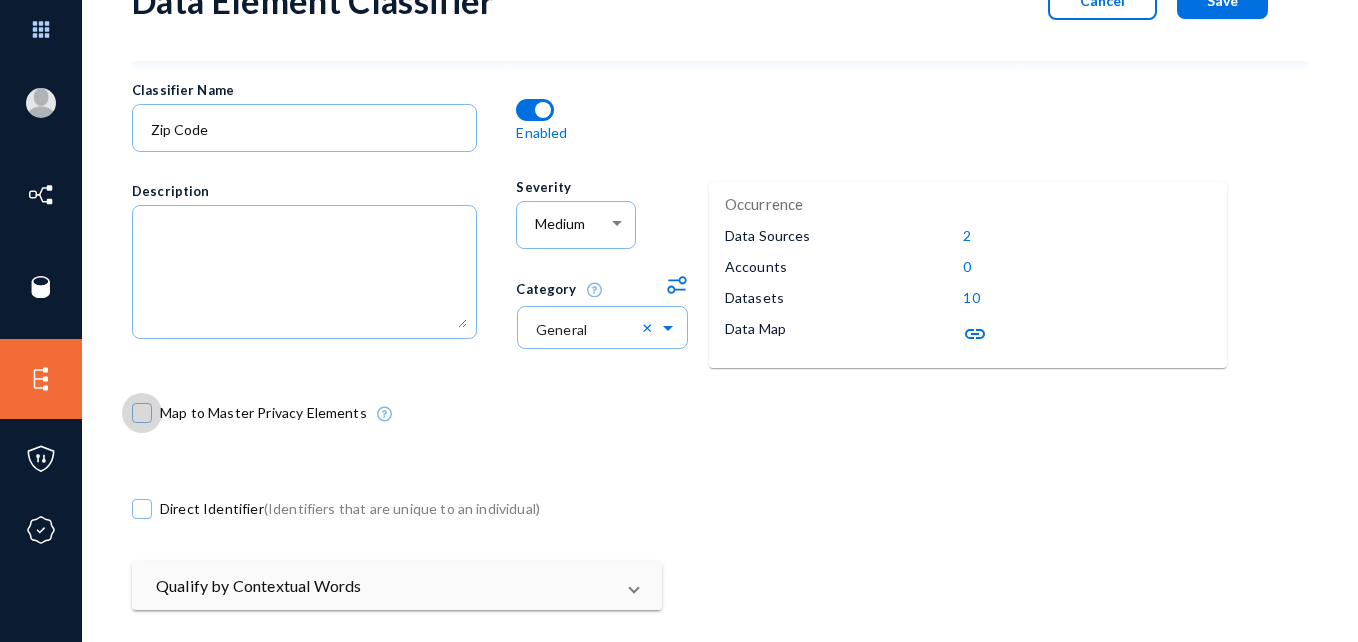click at bounding box center [142, 413] 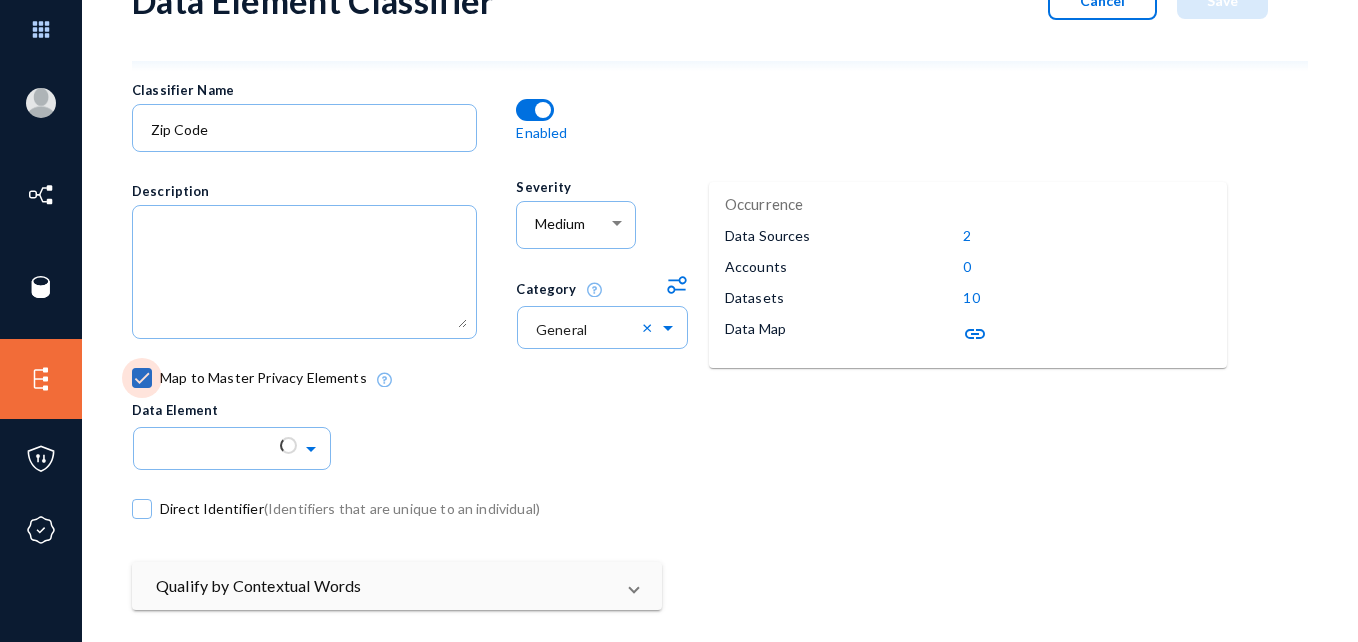 click at bounding box center (142, 378) 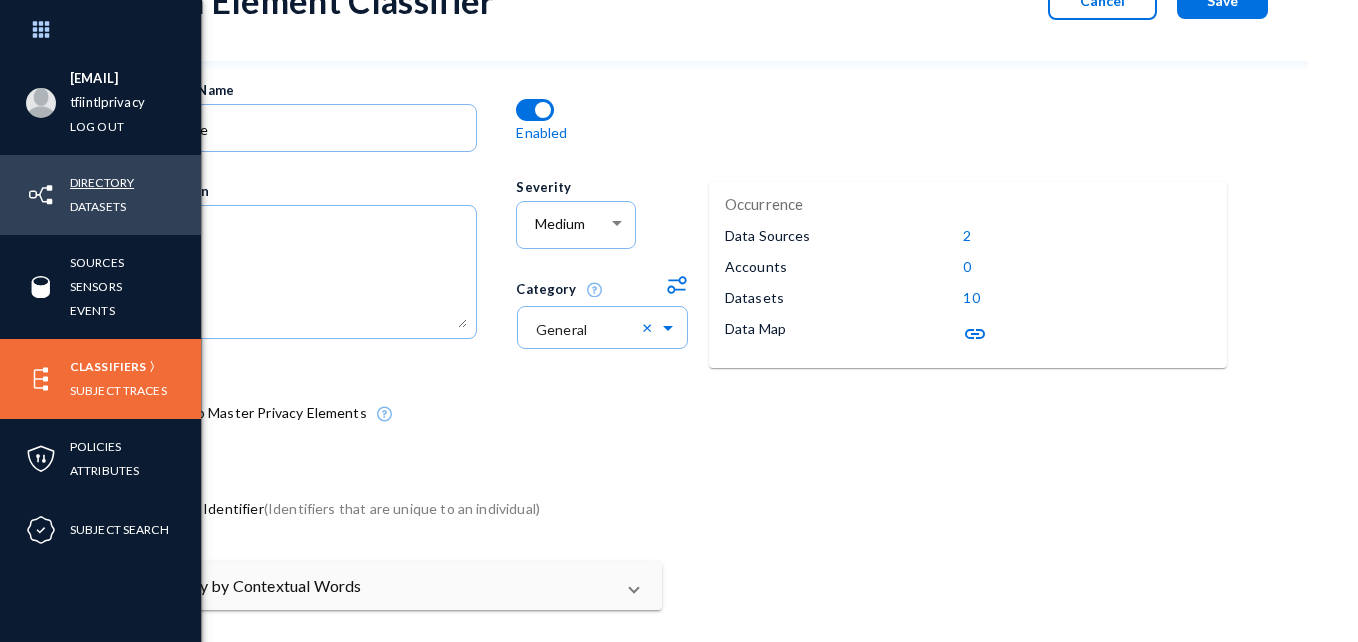 click on "Directory" at bounding box center (102, 182) 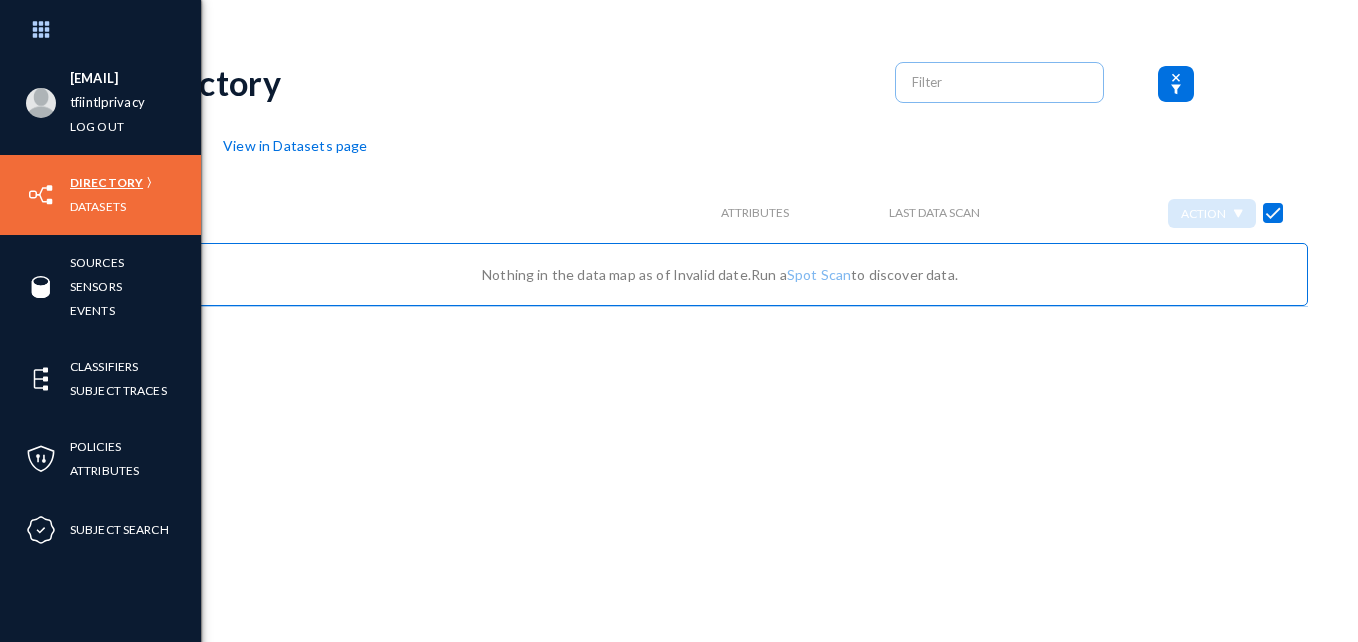 scroll, scrollTop: 8, scrollLeft: 0, axis: vertical 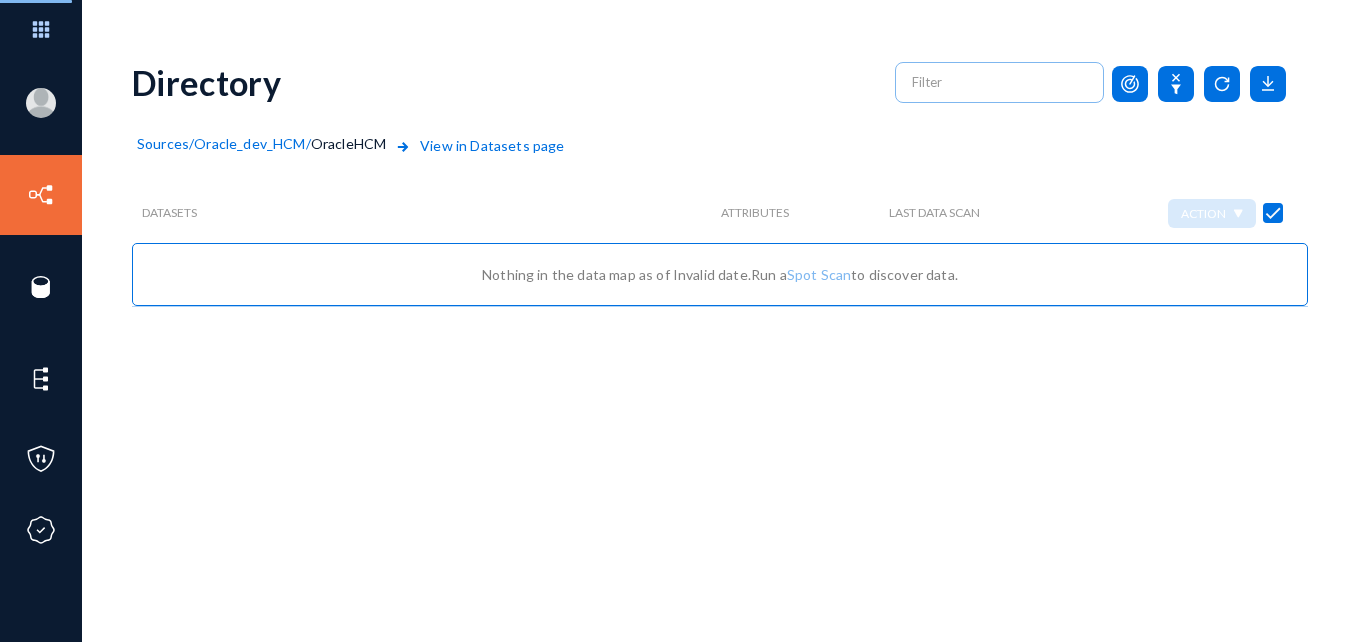 click on "View in Datasets page" at bounding box center (477, 159) 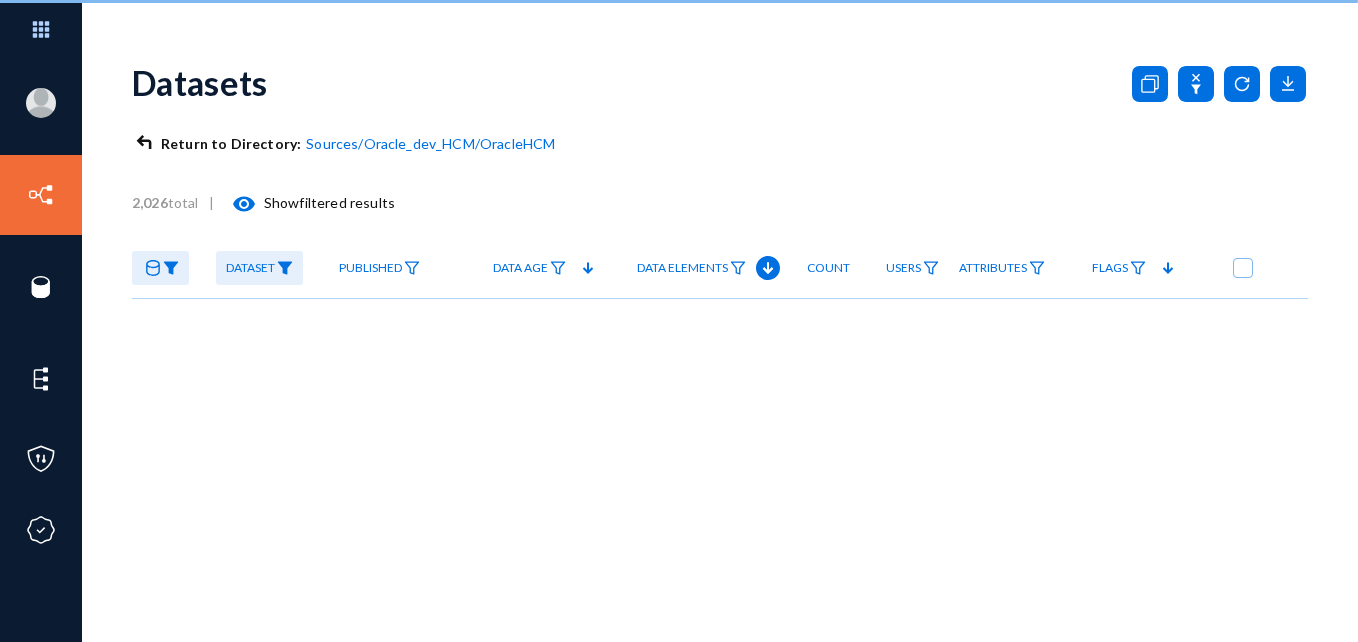 scroll, scrollTop: 8, scrollLeft: 0, axis: vertical 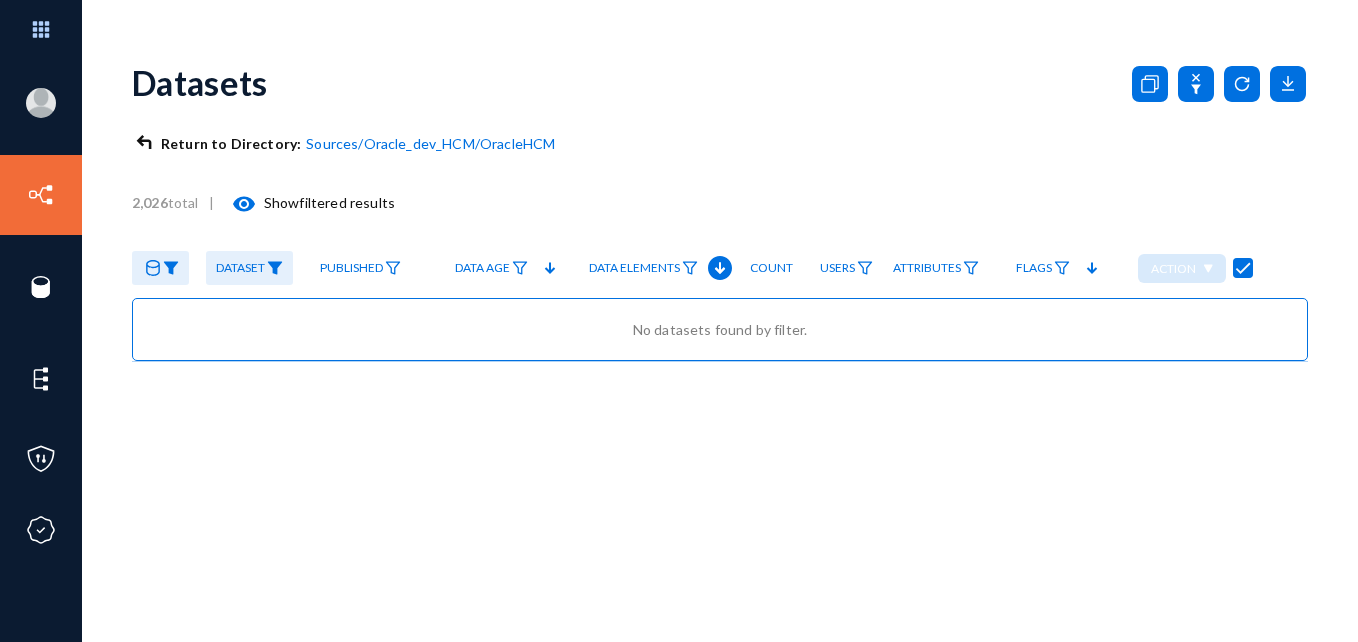 click on "Sources" at bounding box center [332, 143] 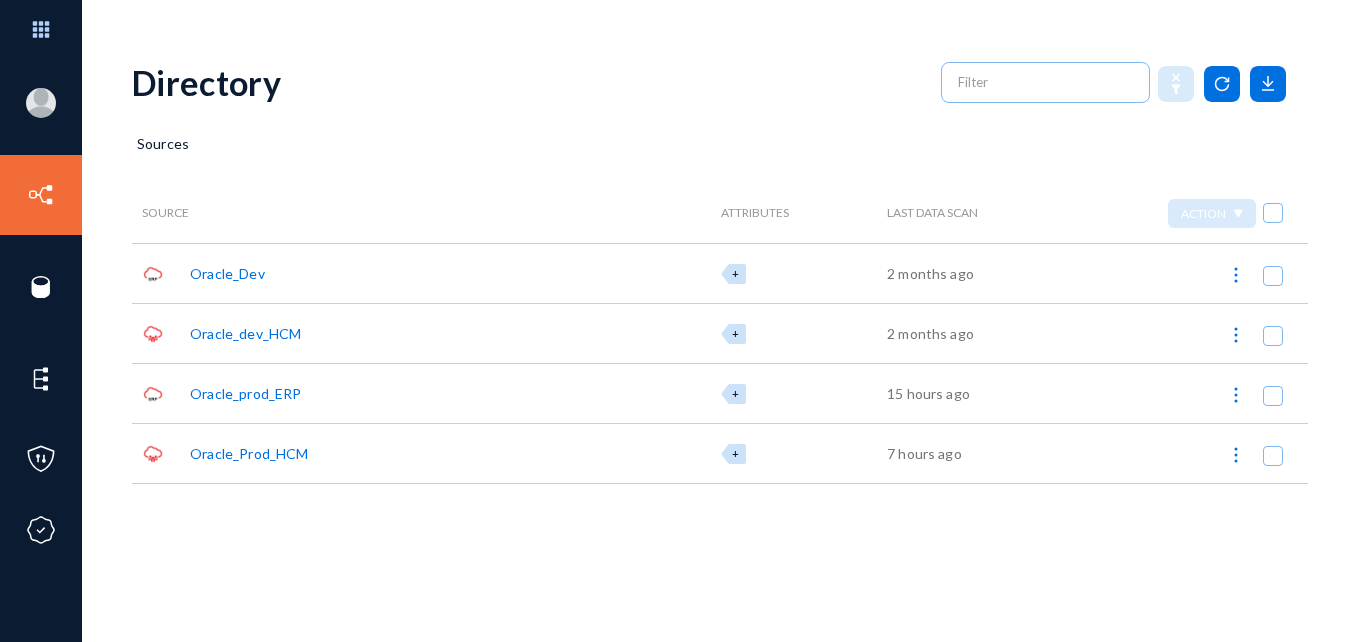 click on "Oracle_Prod_HCM" at bounding box center (227, 273) 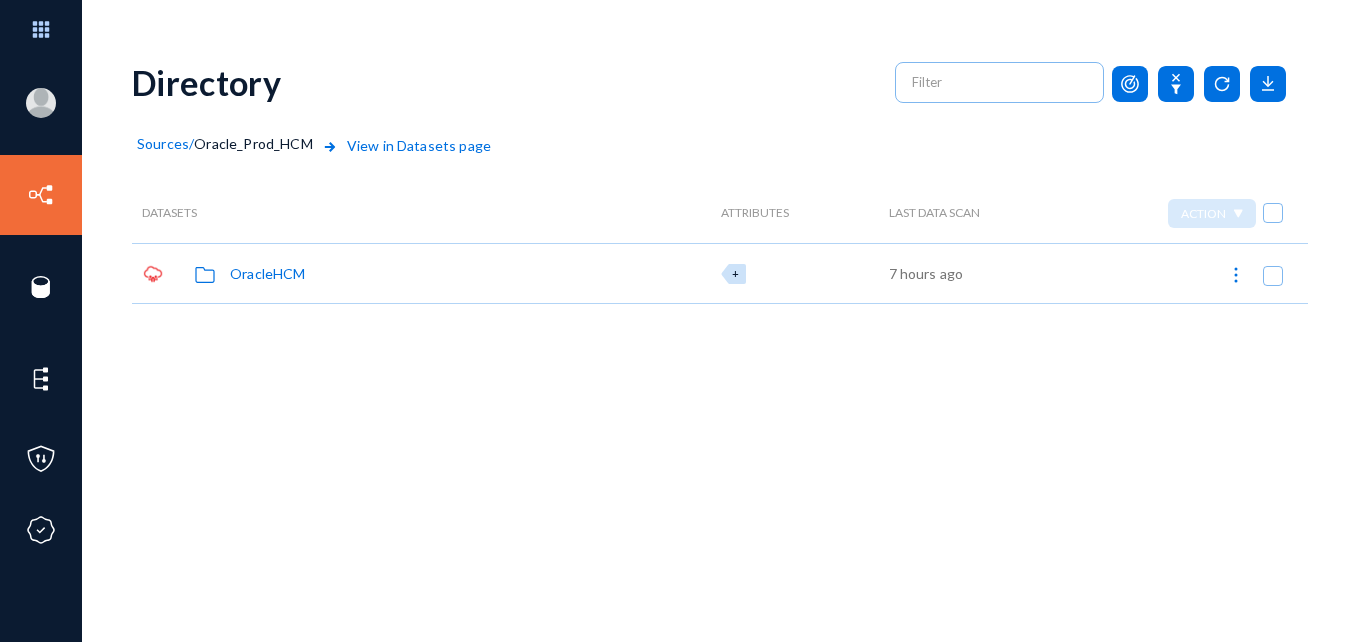 click on "OracleHCM" at bounding box center [267, 273] 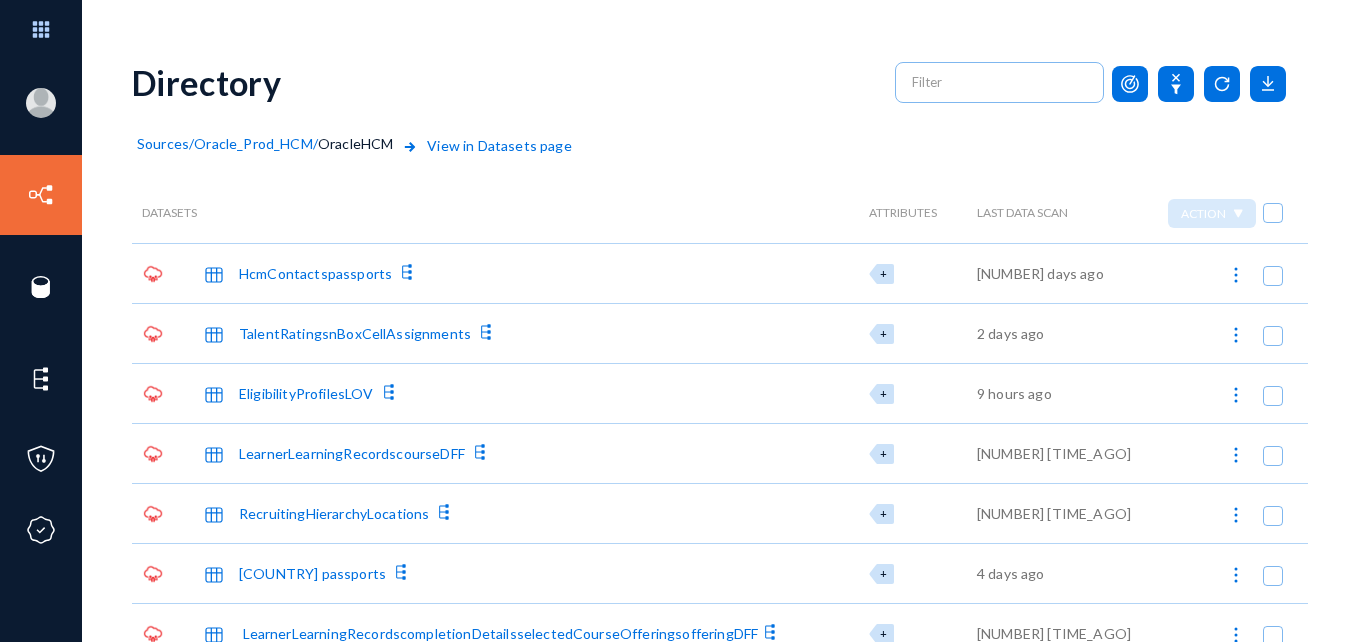 scroll, scrollTop: 90, scrollLeft: 0, axis: vertical 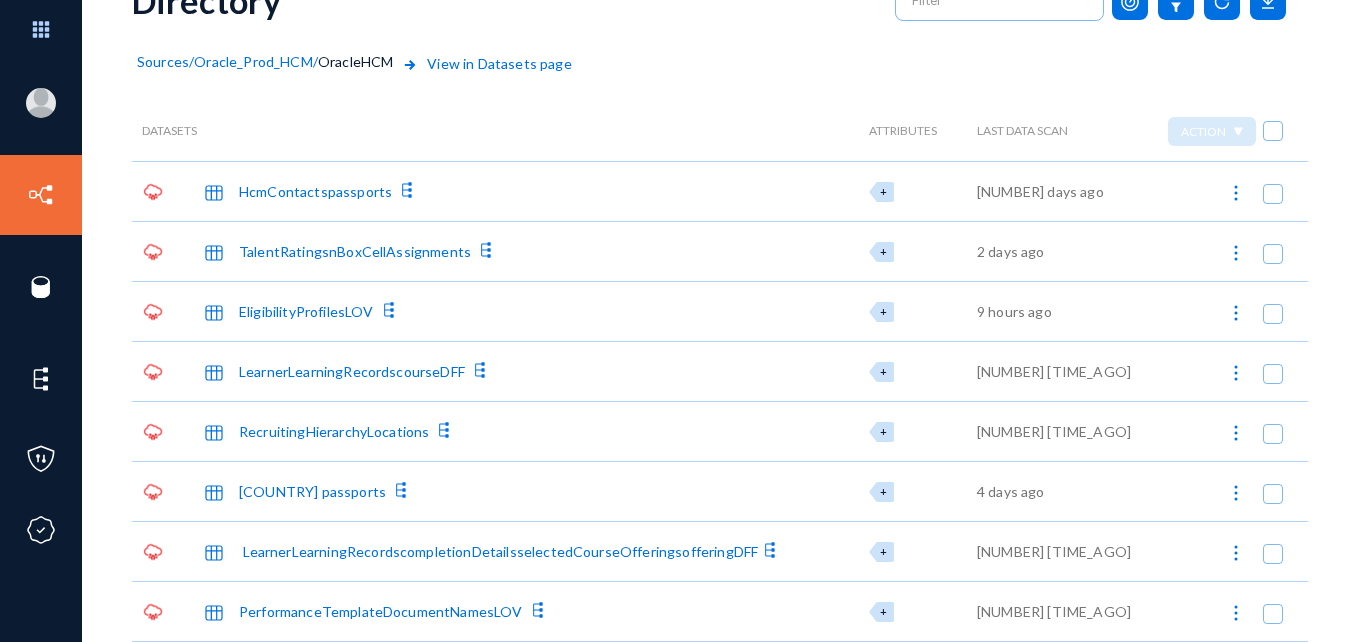 click on "Sources" at bounding box center [163, 61] 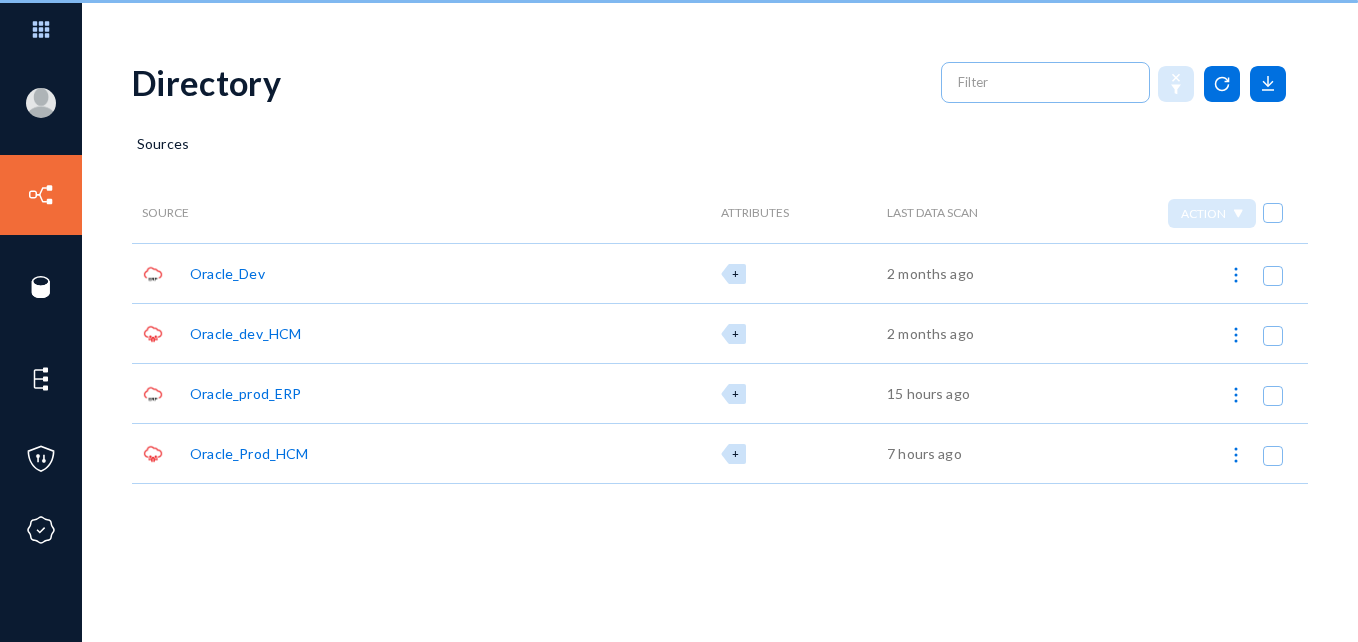 scroll, scrollTop: 8, scrollLeft: 0, axis: vertical 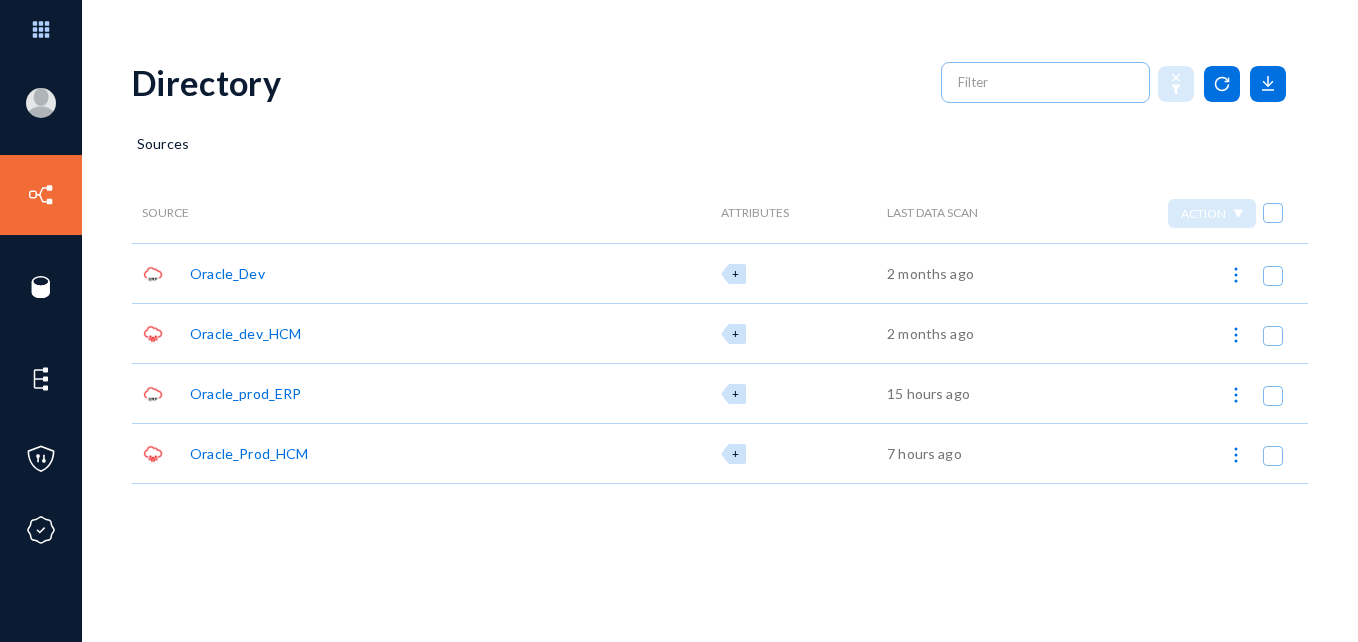click on "Oracle_Prod_HCM" at bounding box center (227, 273) 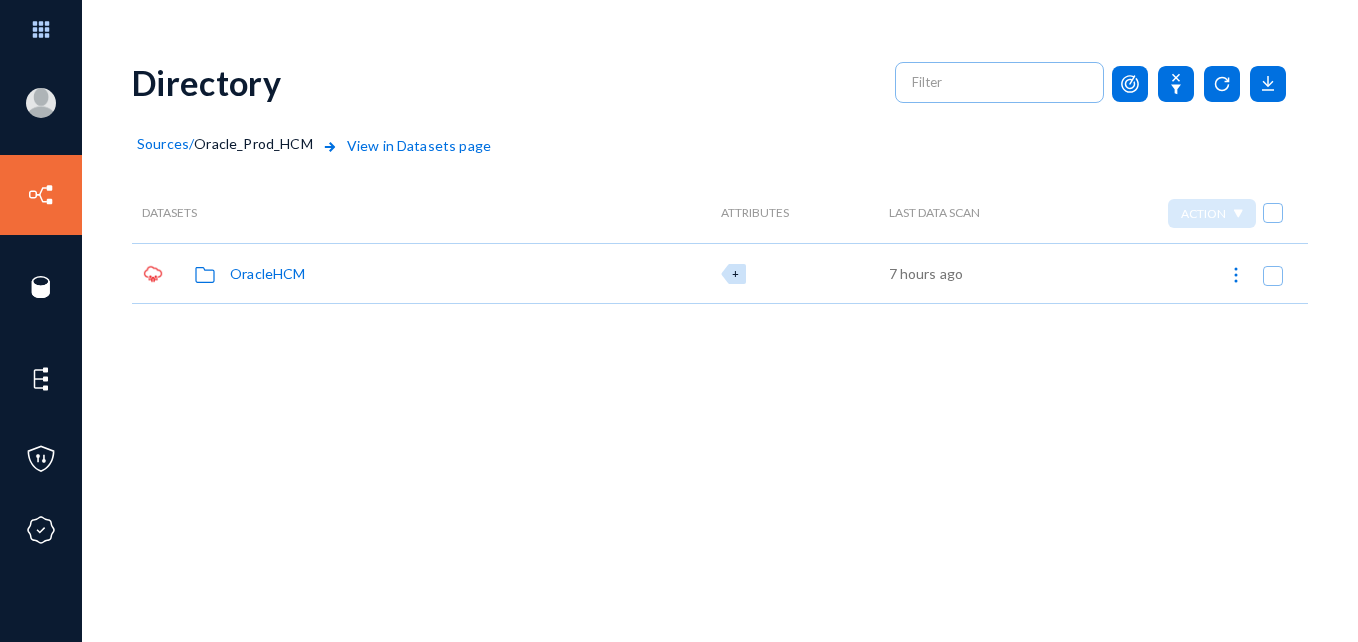 click on "Sources" at bounding box center (163, 143) 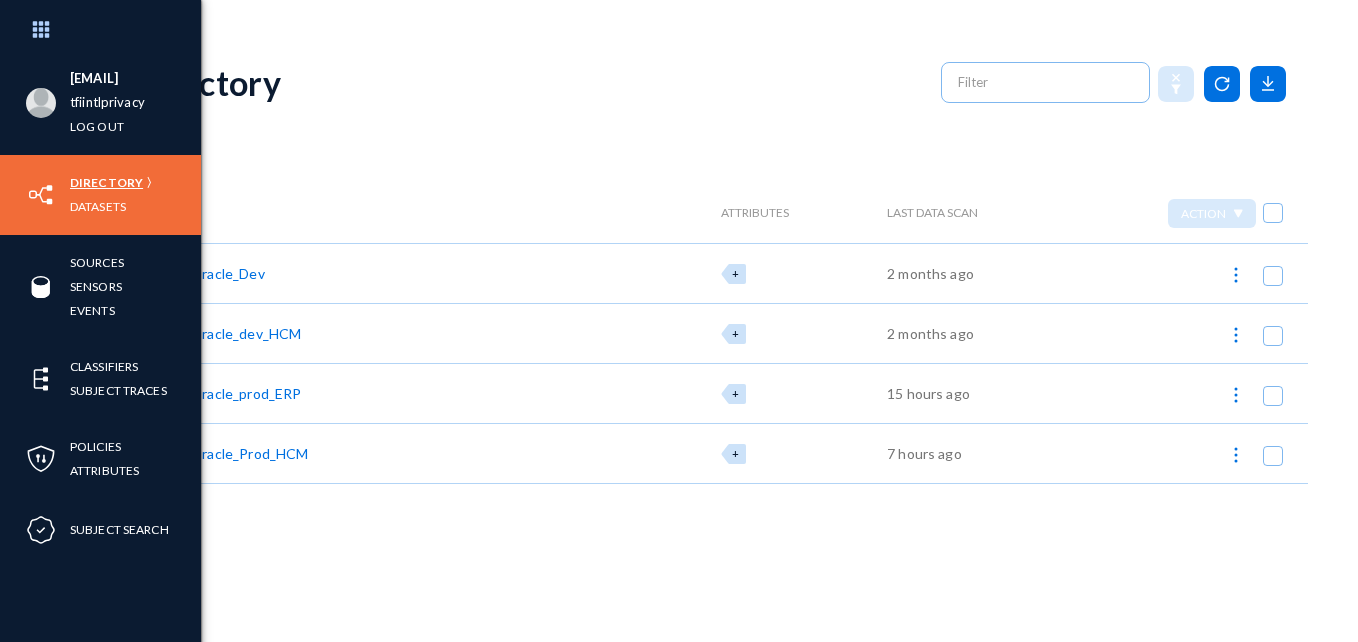 click on "Directory" at bounding box center [106, 182] 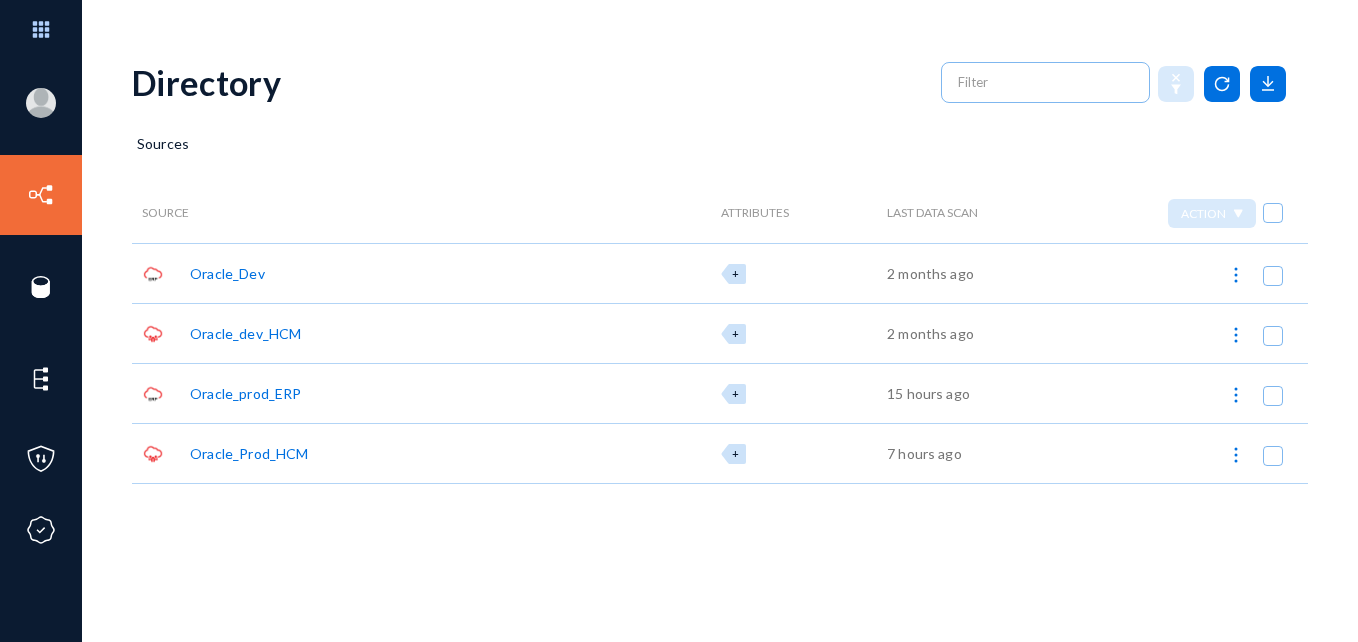 click on "Oracle_prod_ERP" at bounding box center [227, 273] 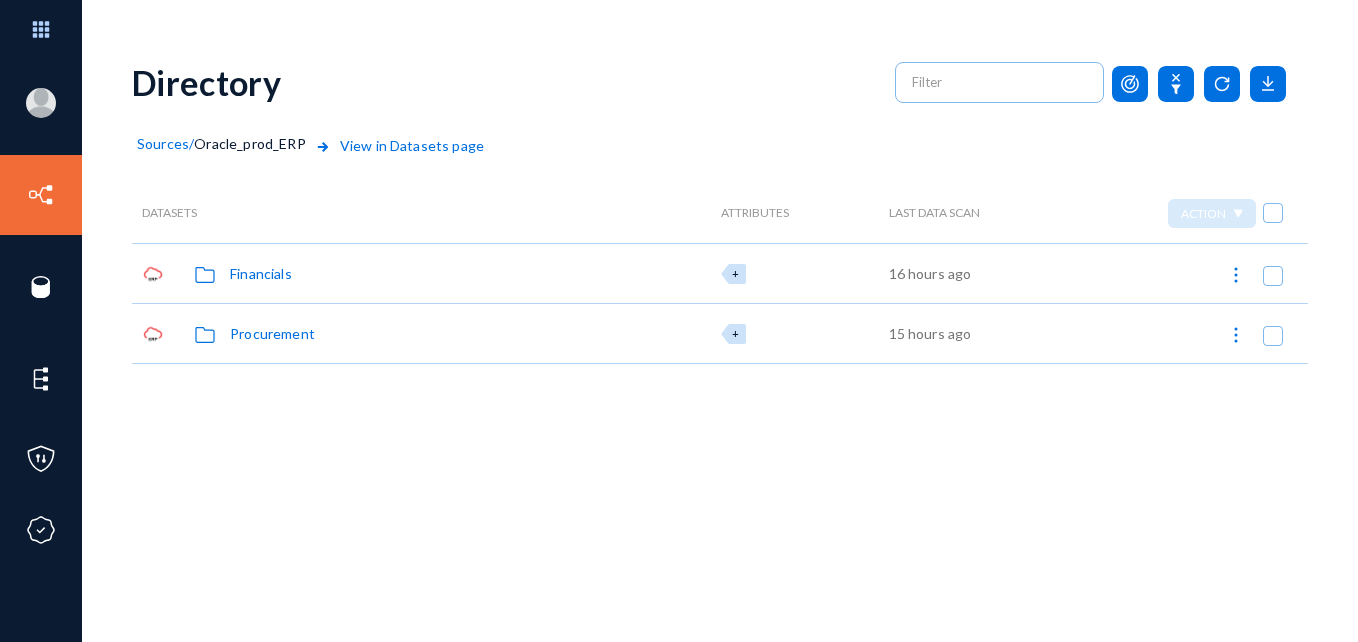 click on "Financials" at bounding box center [261, 273] 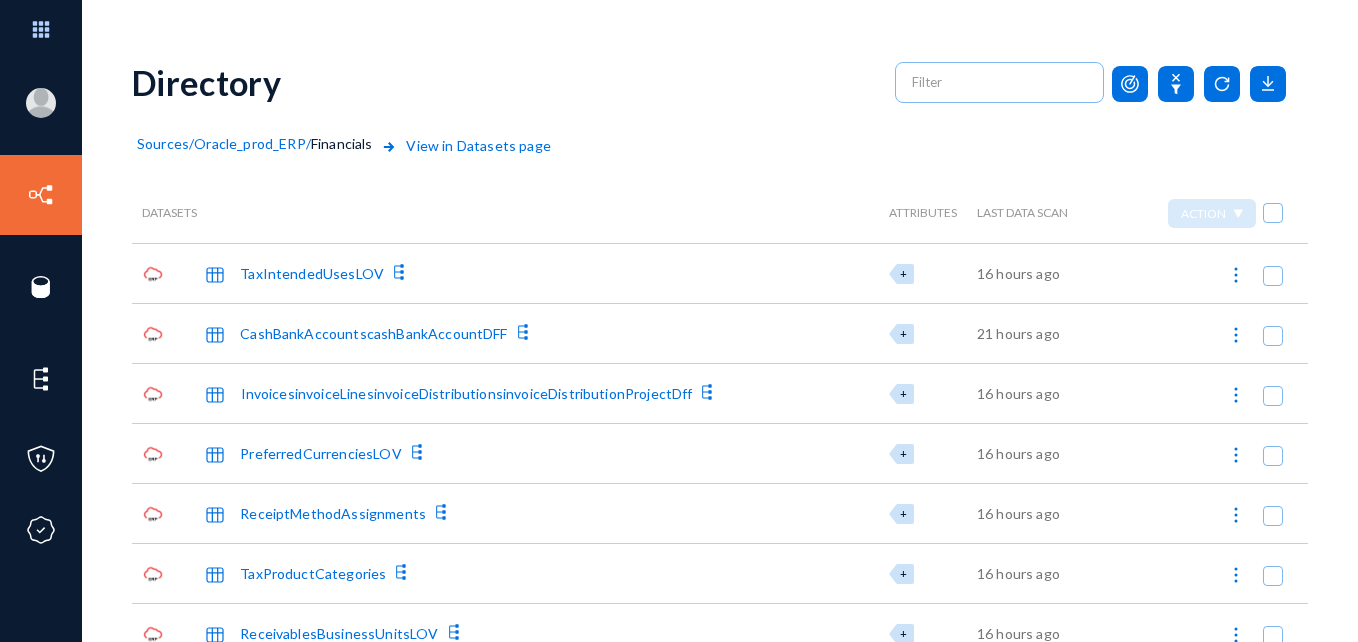 click on "TaxIntendedUsesLOV" at bounding box center (312, 273) 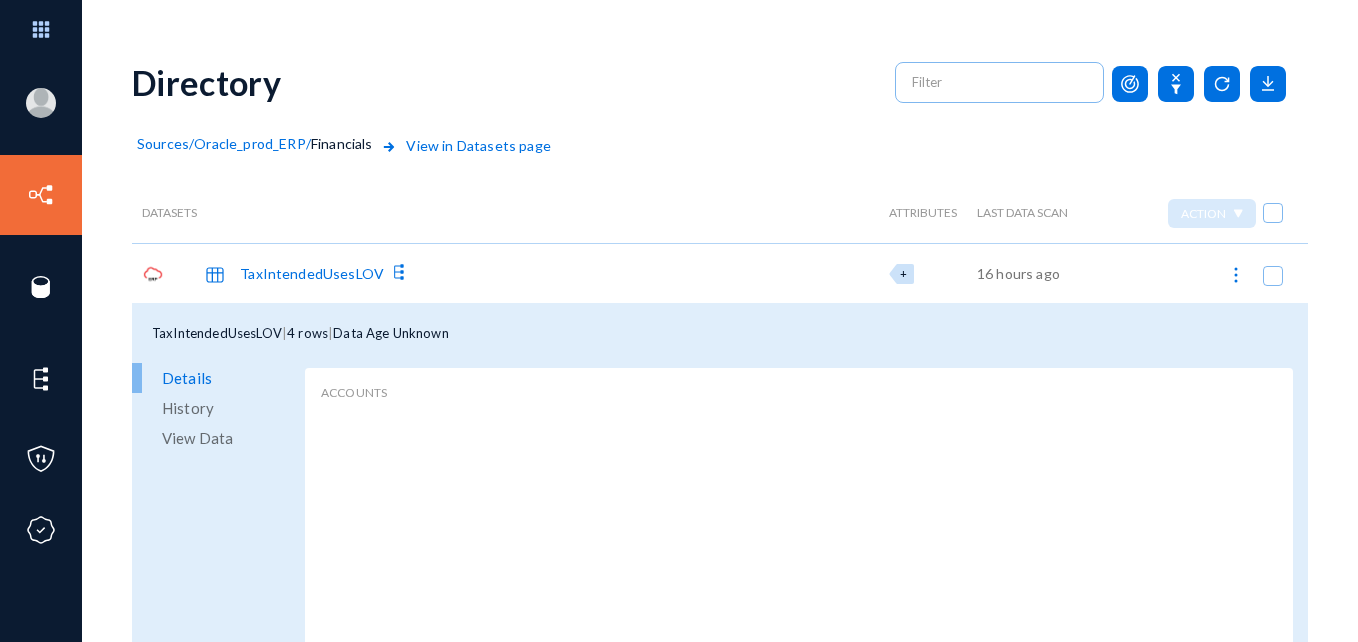 click on "Oracle_prod_ERP" at bounding box center (249, 143) 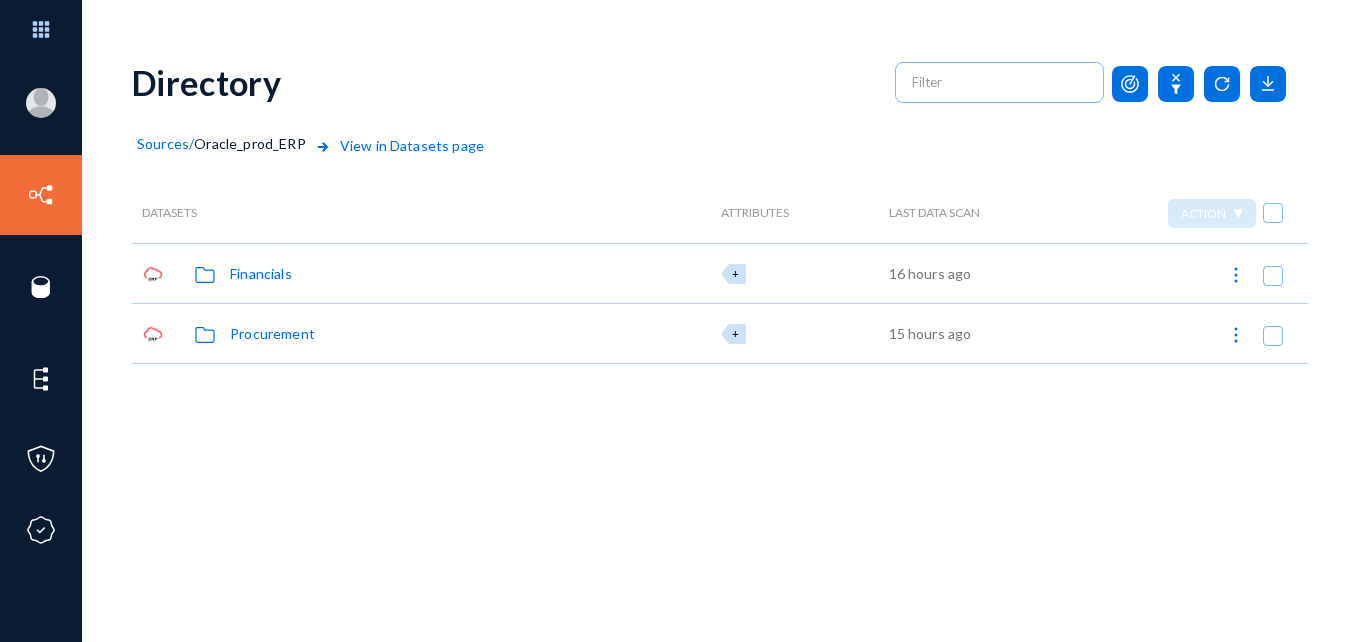click on "View in Datasets page" at bounding box center [397, 159] 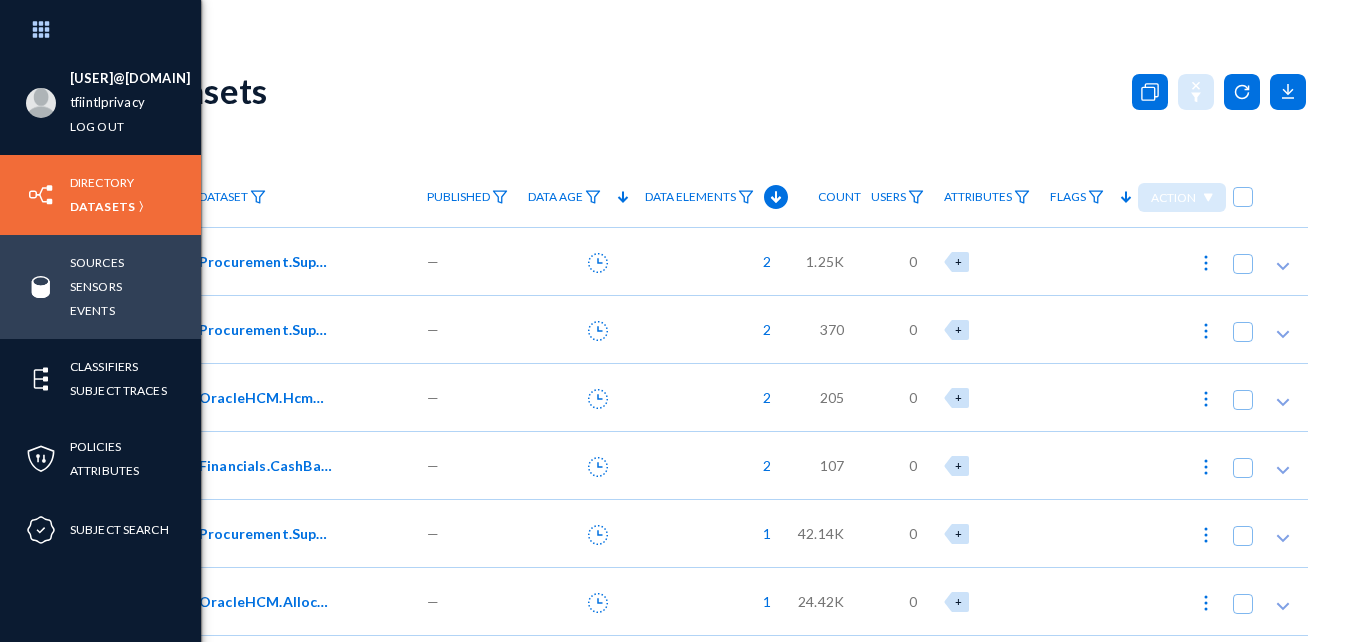 scroll, scrollTop: 0, scrollLeft: 0, axis: both 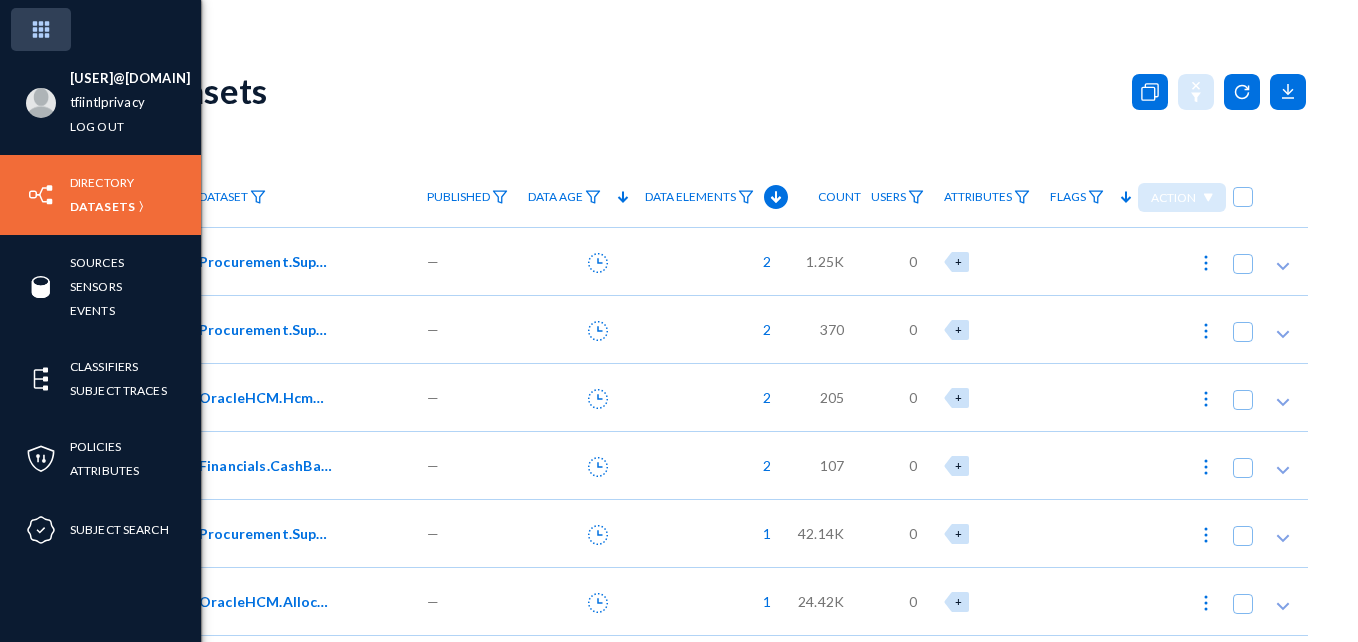 click at bounding box center (41, 29) 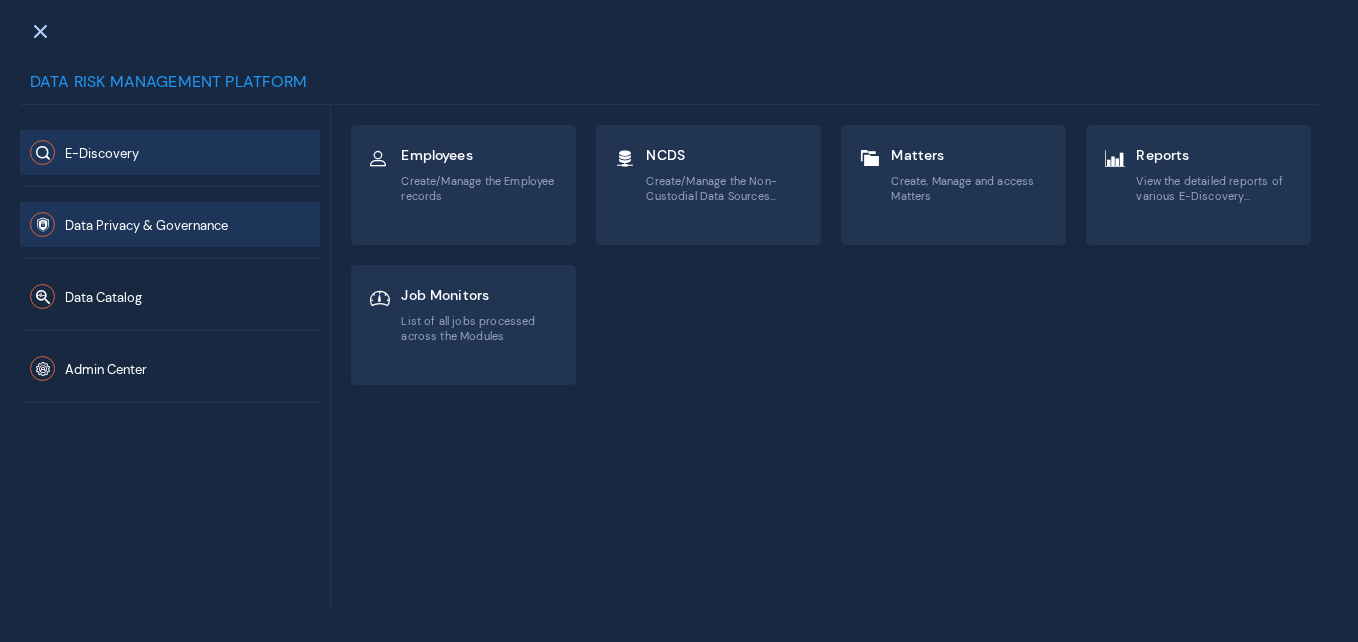 click on "Data Privacy & Governance" at bounding box center [102, 153] 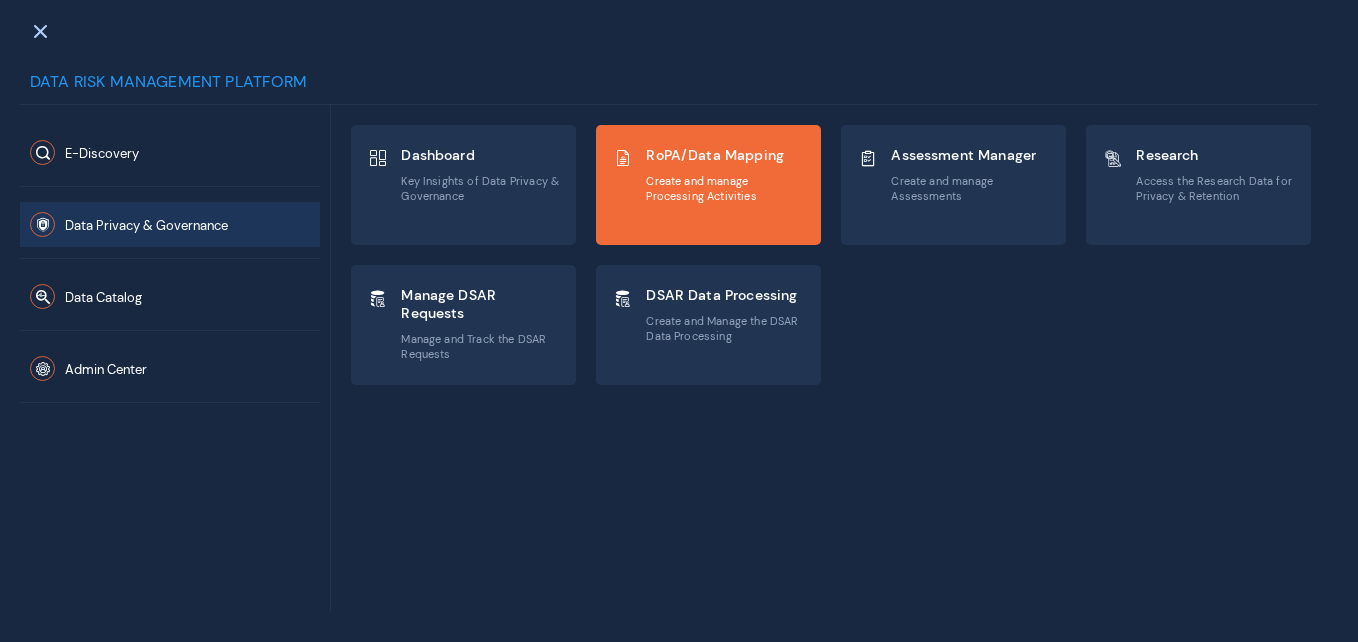 click on "RoPA/Data Mapping Create and manage Processing Activities" at bounding box center [480, 174] 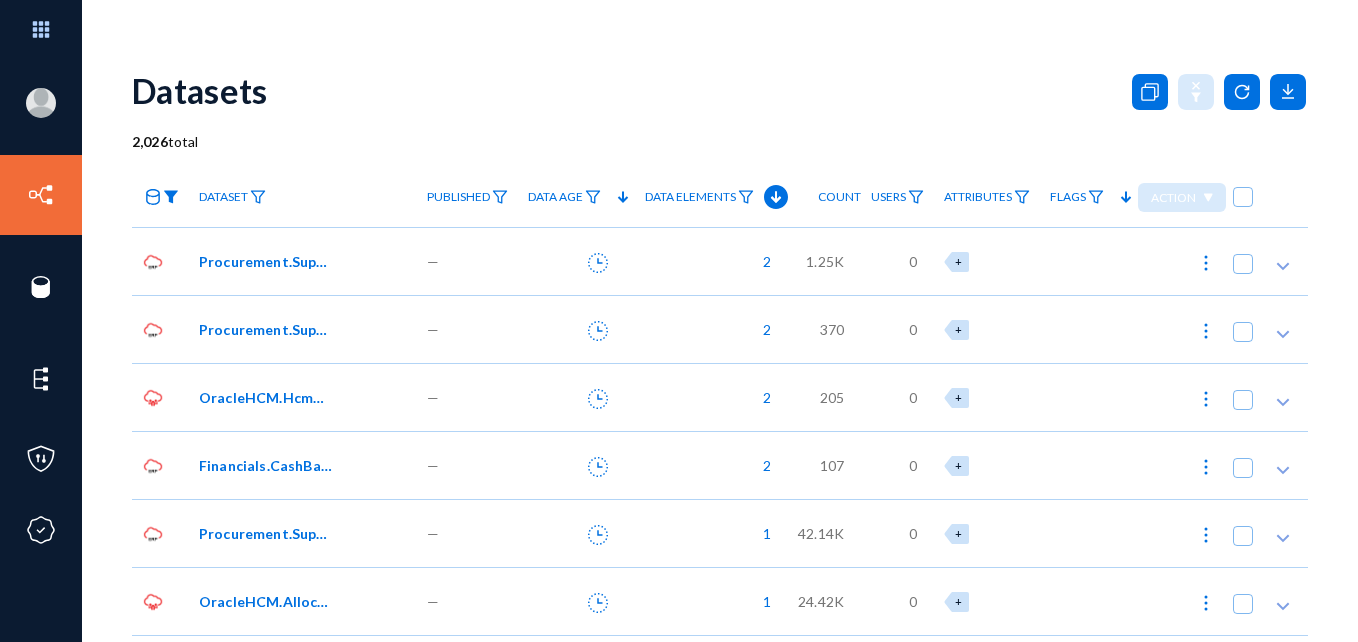 scroll, scrollTop: 0, scrollLeft: 0, axis: both 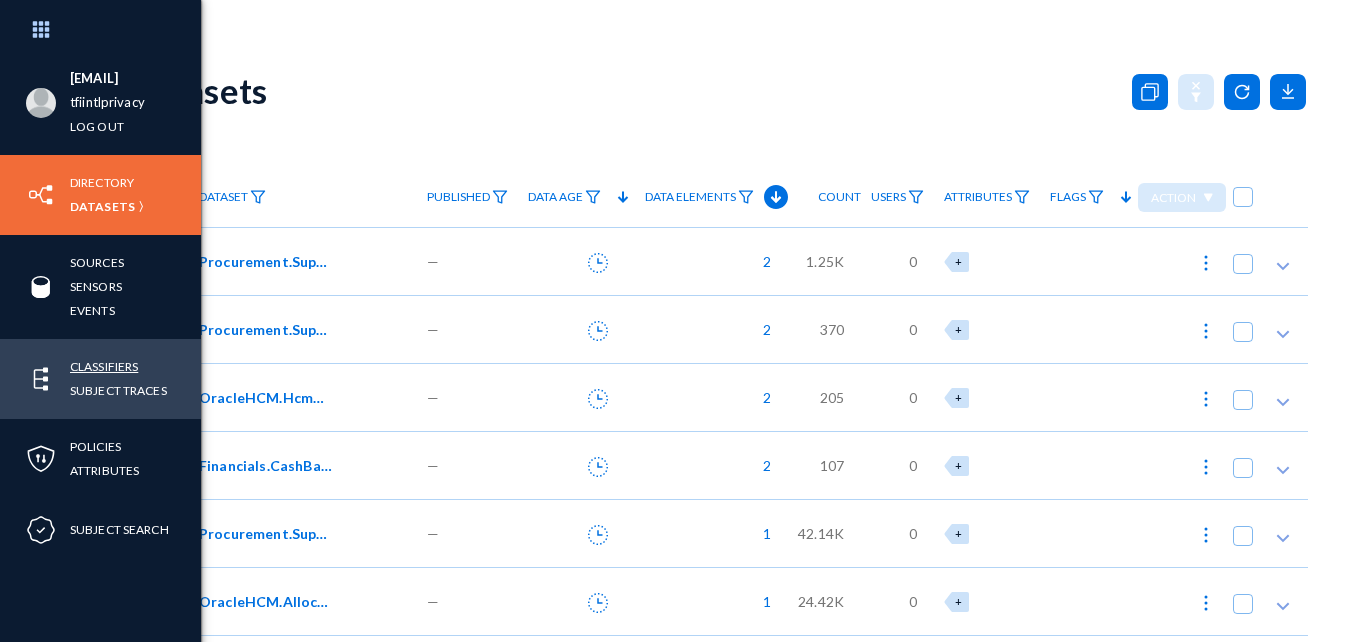 click on "Classifiers" at bounding box center [104, 366] 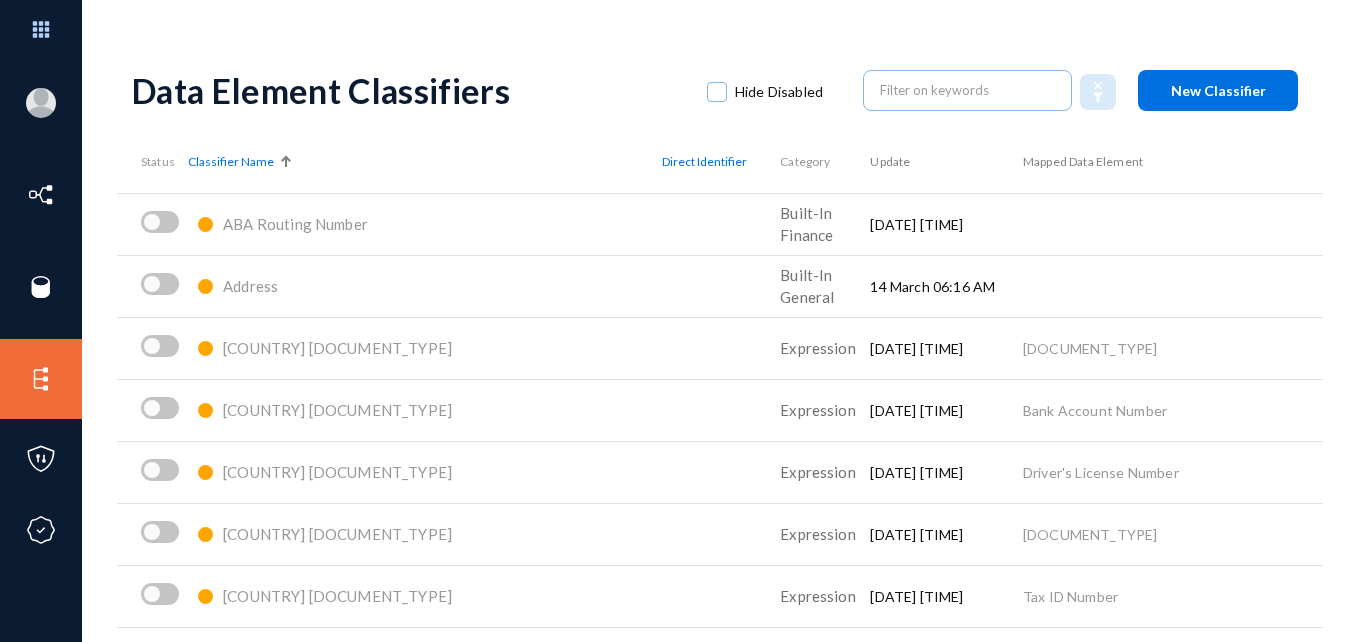 click at bounding box center (288, 159) 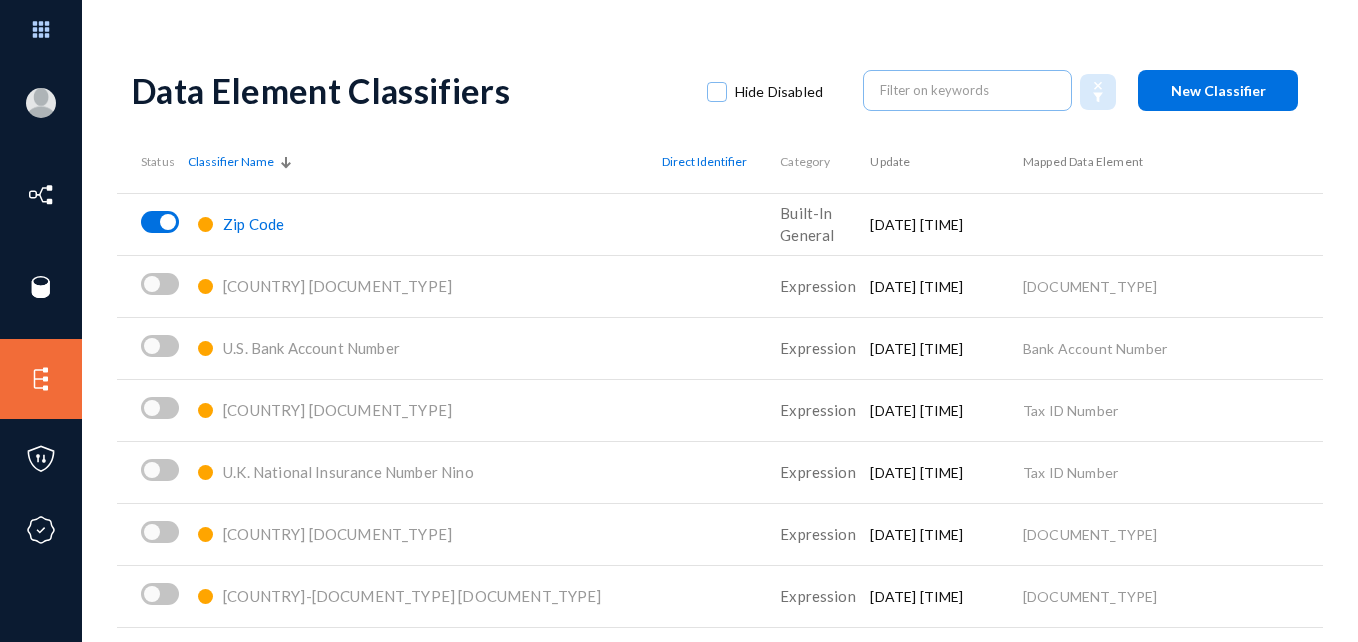 click on "Zip Code" at bounding box center (253, 224) 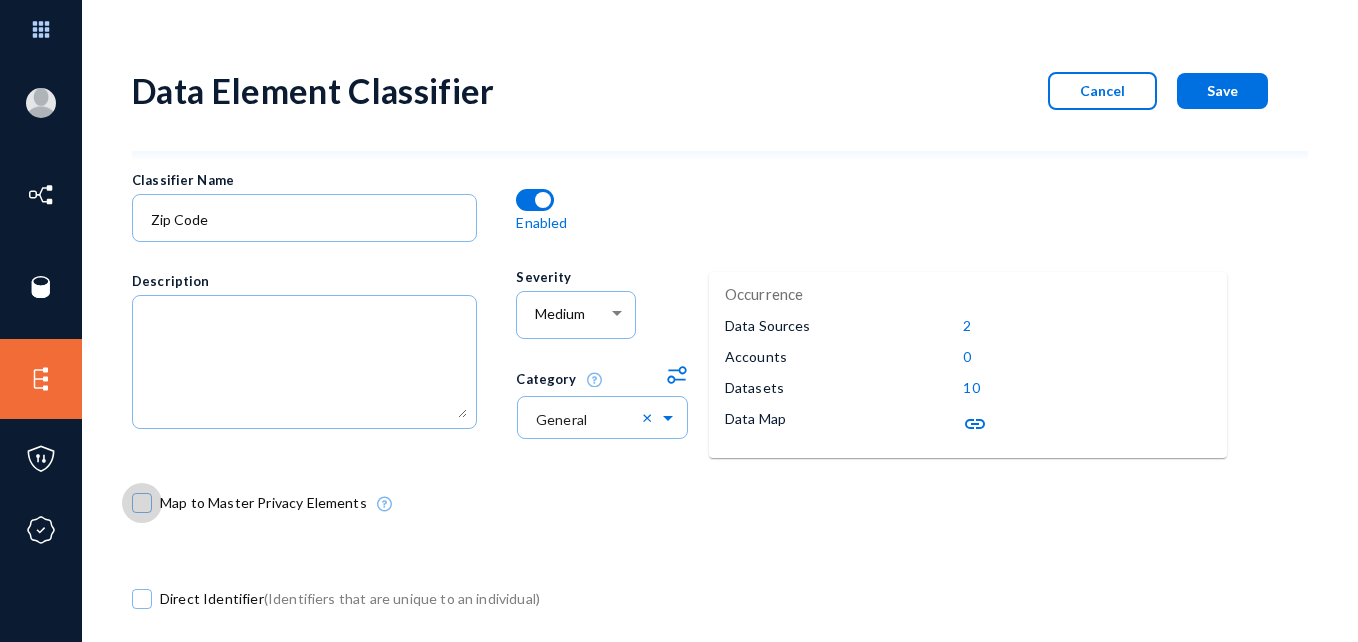 click at bounding box center [142, 503] 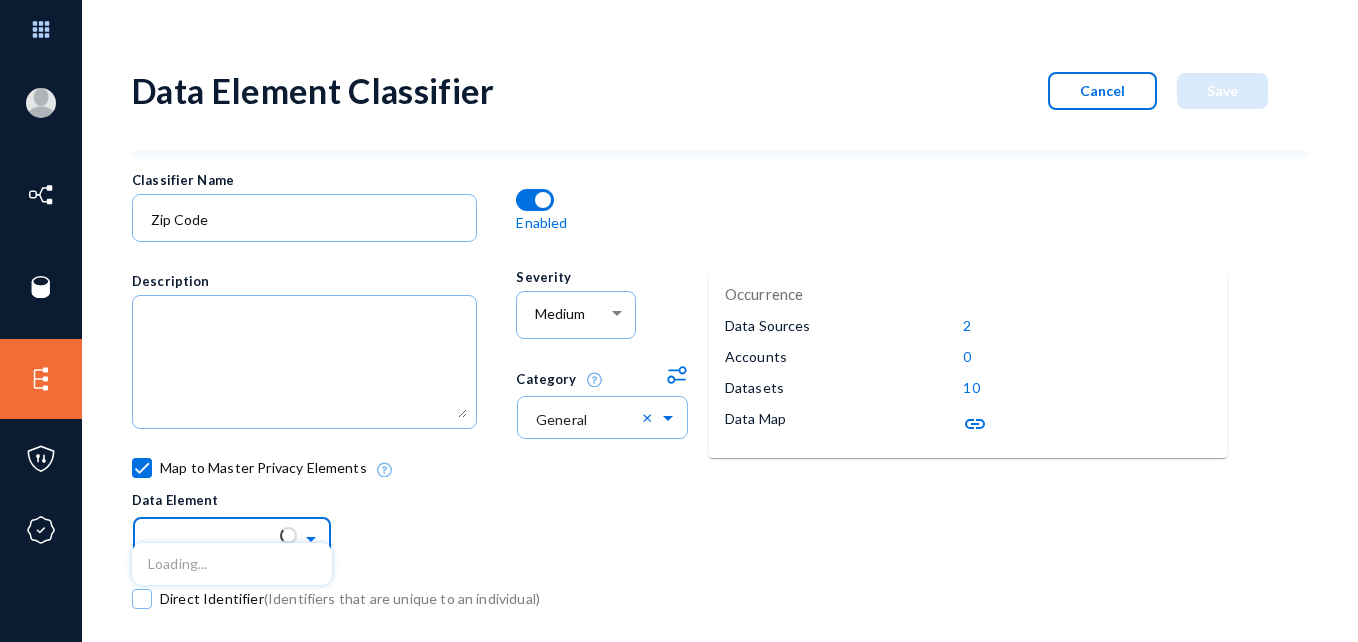 click at bounding box center [313, 537] 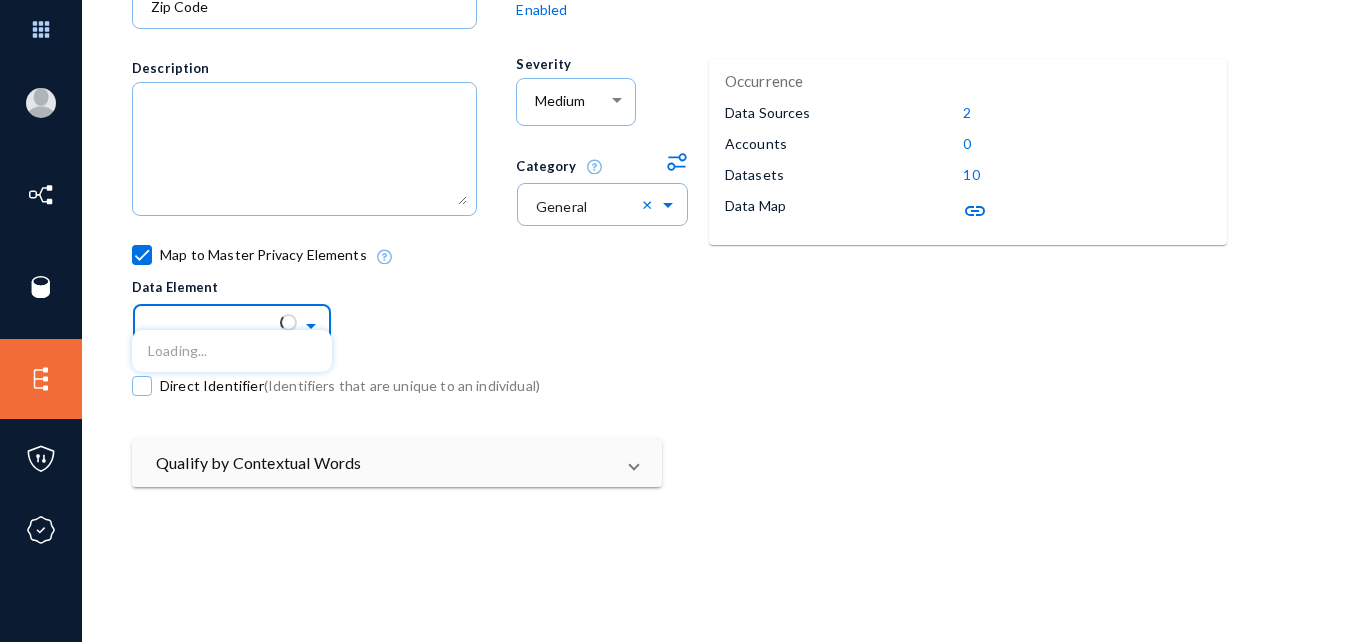 scroll, scrollTop: 214, scrollLeft: 0, axis: vertical 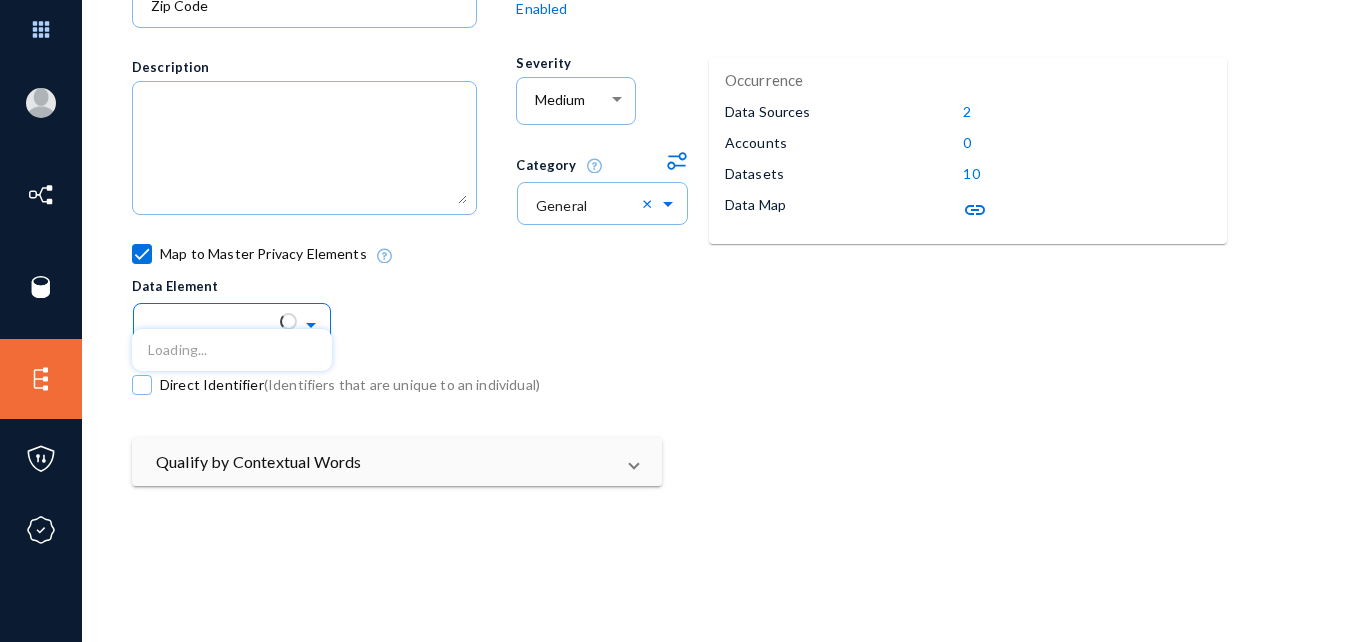click at bounding box center [323, 4] 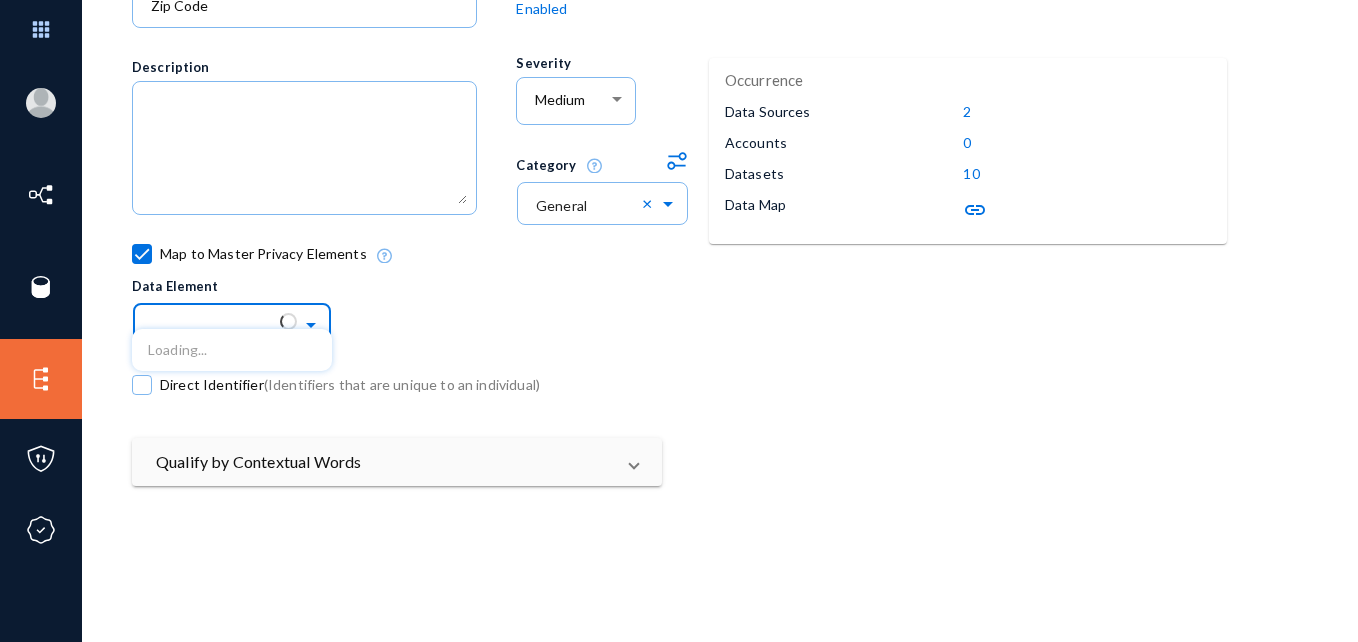 click at bounding box center (313, 323) 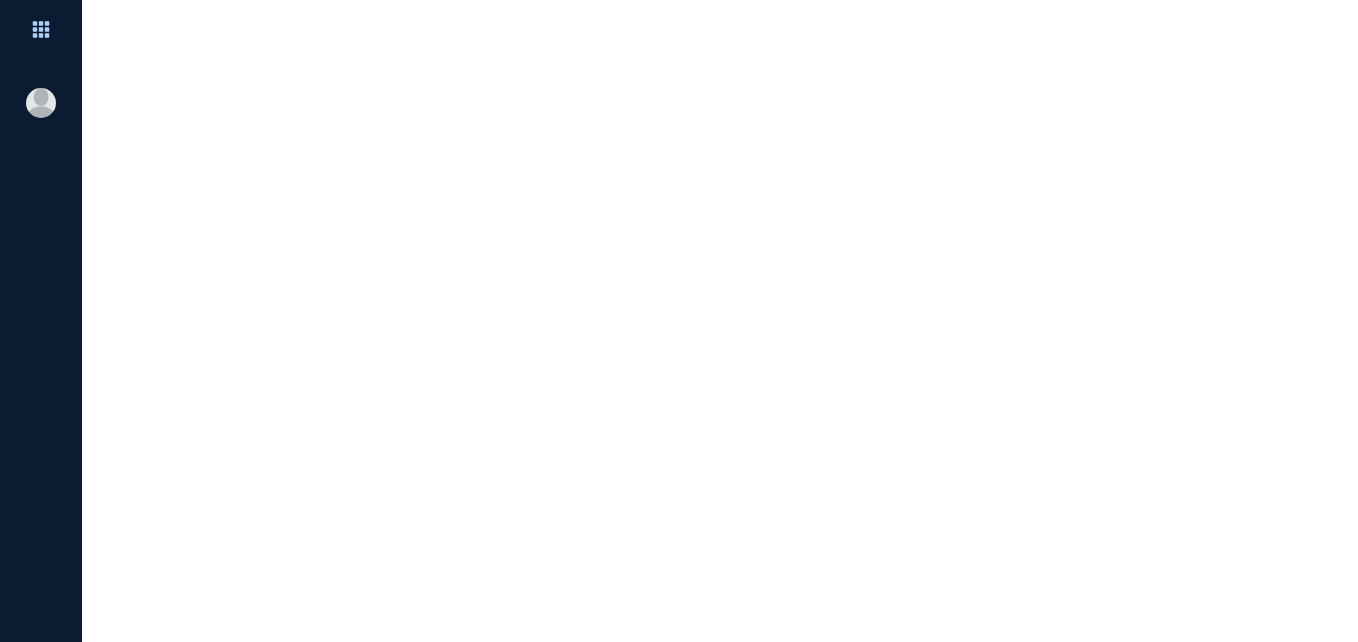 scroll, scrollTop: 0, scrollLeft: 0, axis: both 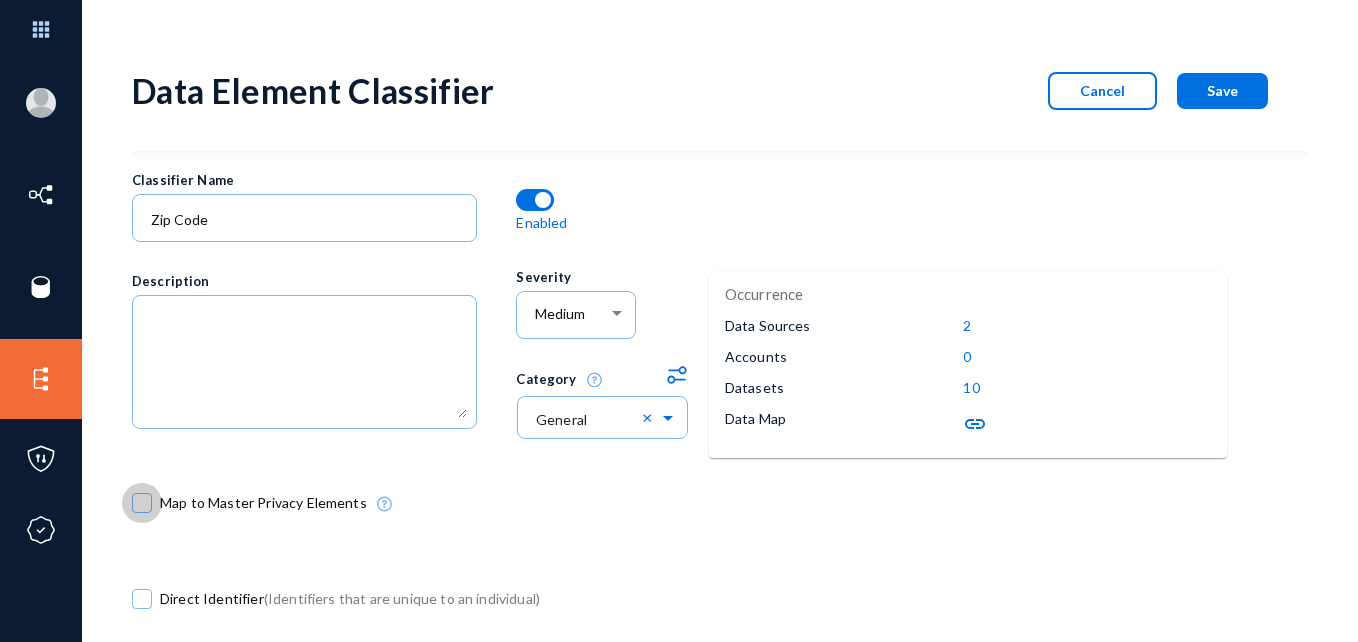 click at bounding box center (142, 503) 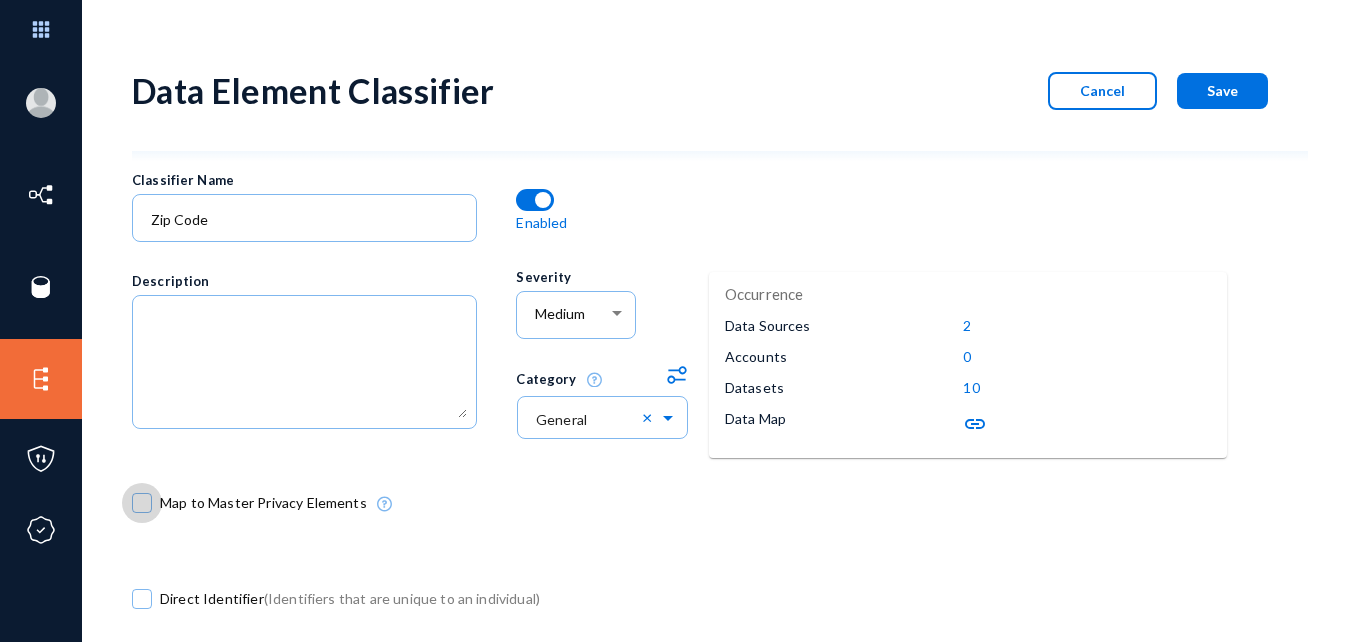 click on "Map to Master Privacy Elements" at bounding box center (142, 513) 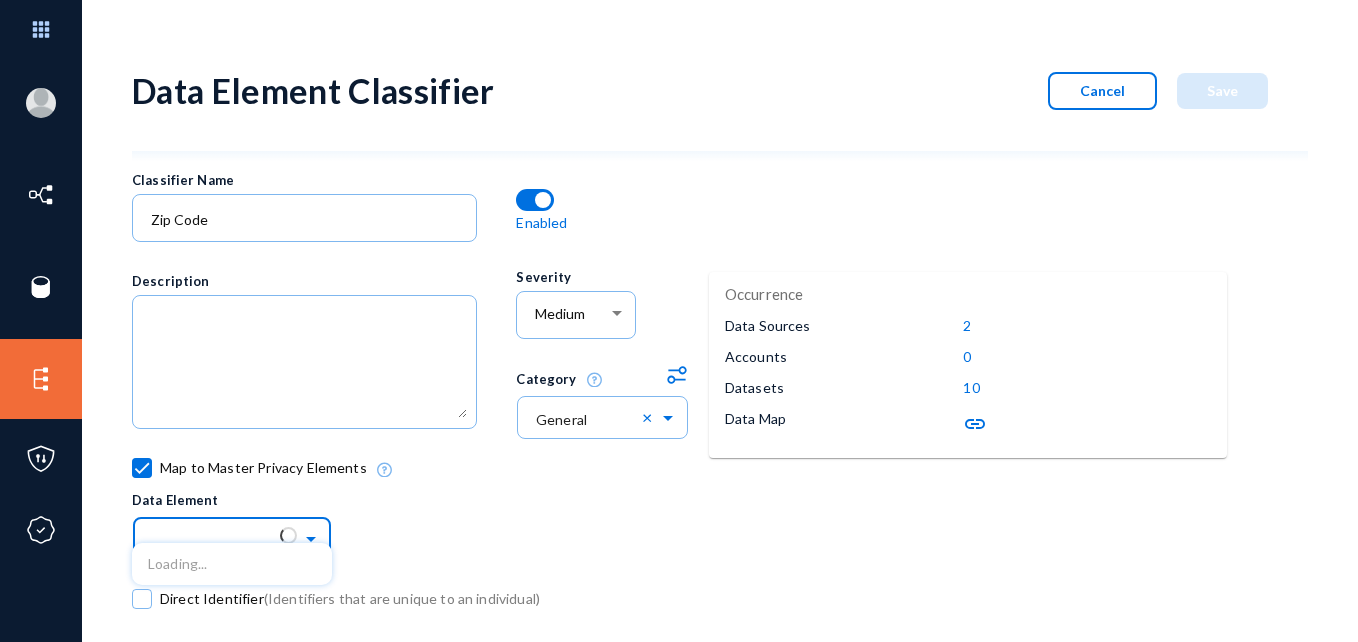 click at bounding box center (313, 537) 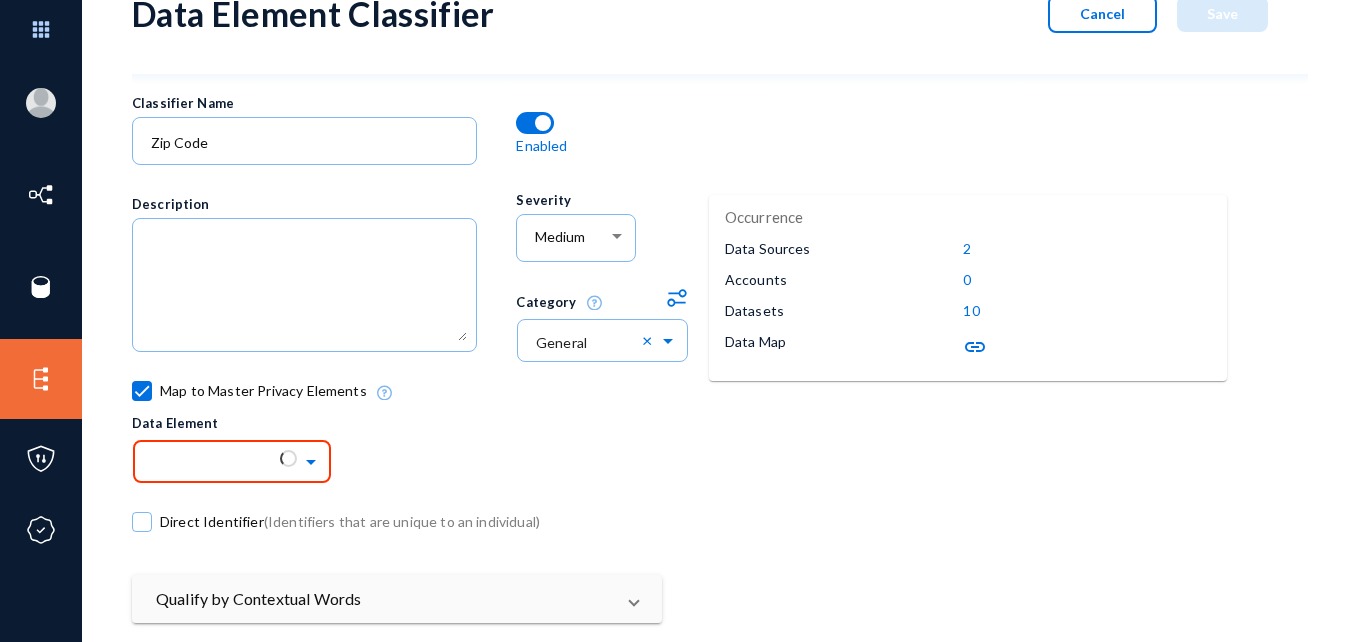 click on "Map to Master Privacy Elements
Data Element" at bounding box center [262, 430] 